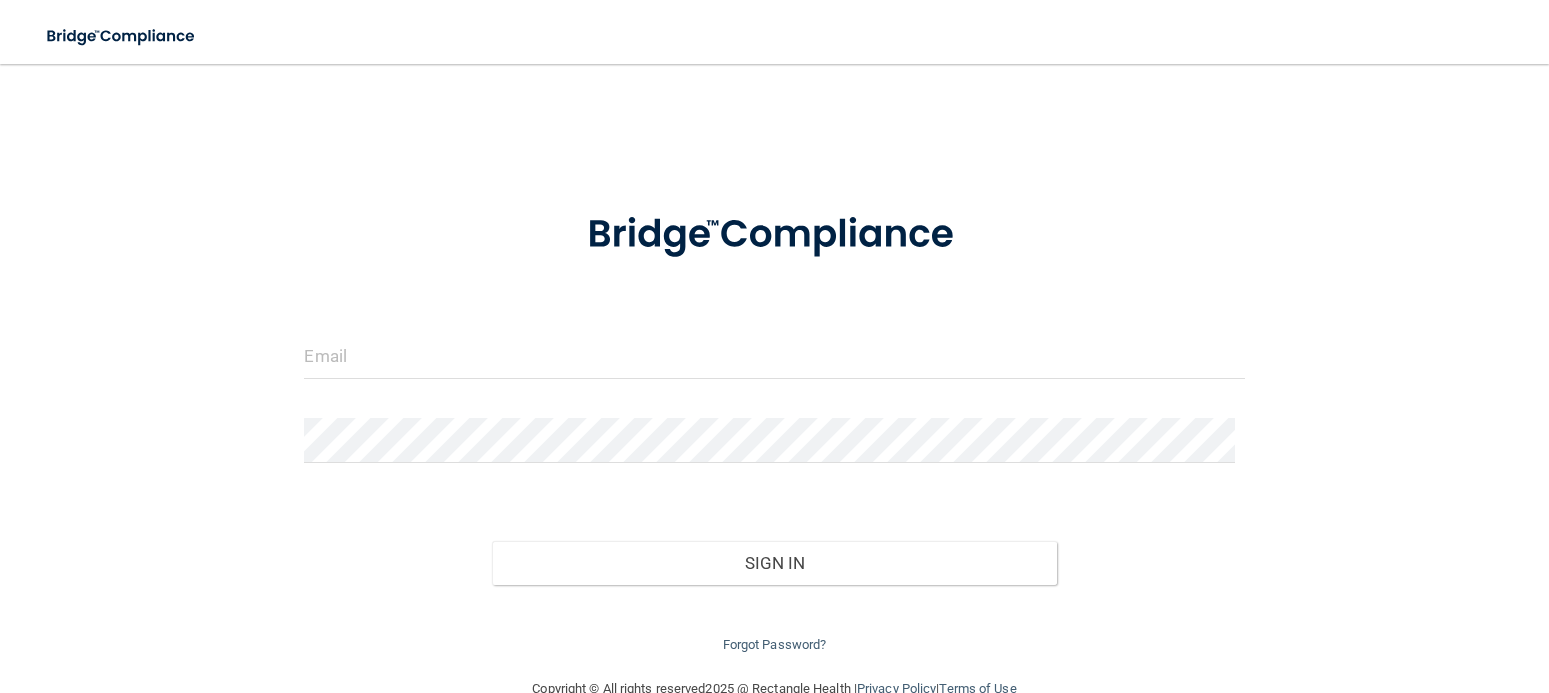 scroll, scrollTop: 0, scrollLeft: 0, axis: both 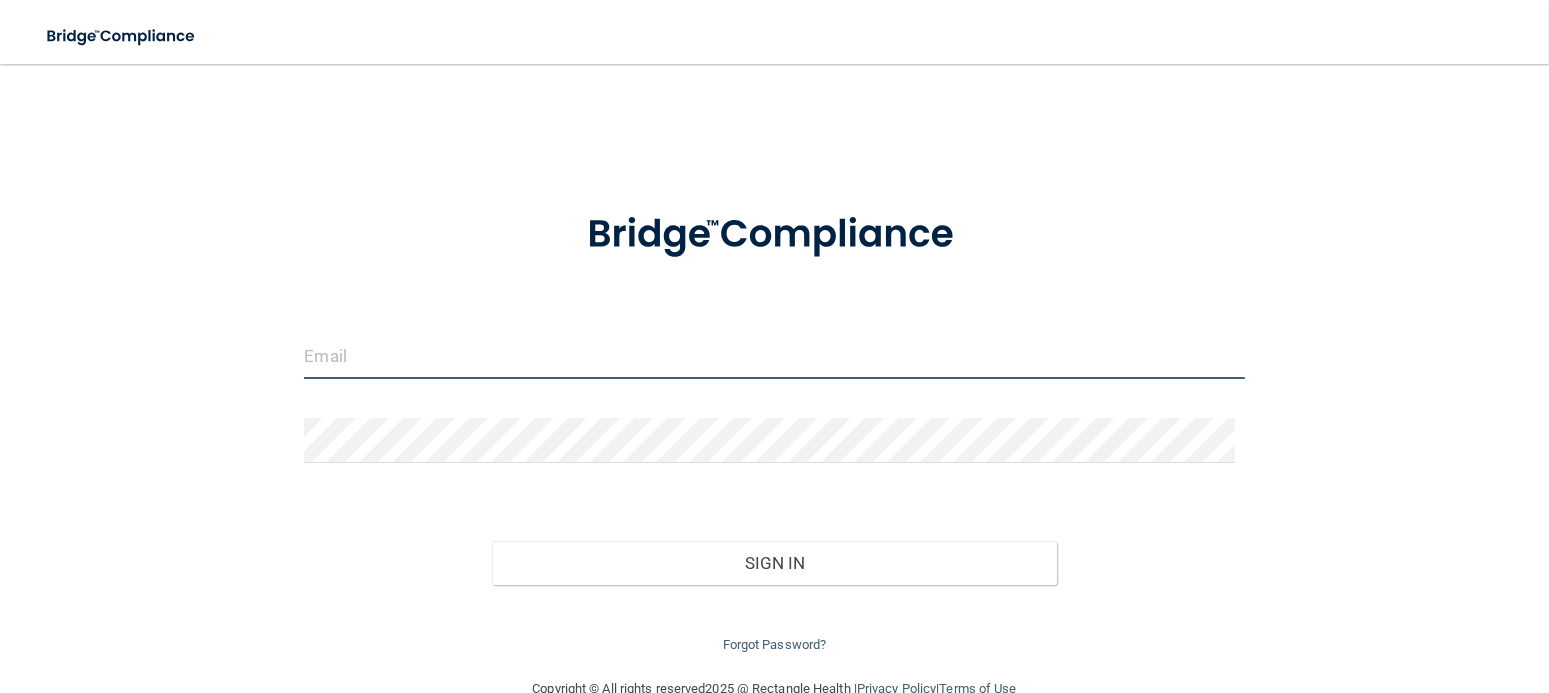 type on "[EMAIL]" 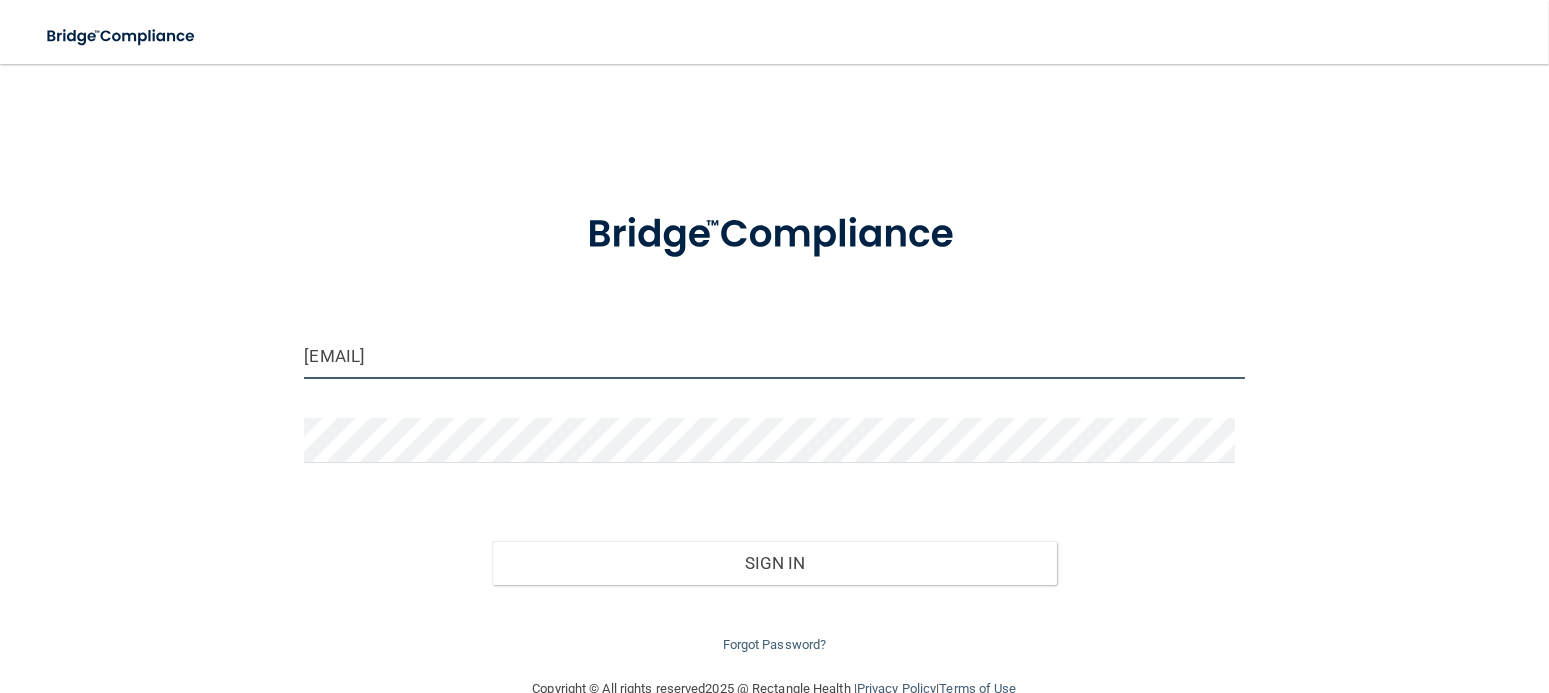 drag, startPoint x: 681, startPoint y: 359, endPoint x: 256, endPoint y: 344, distance: 425.26462 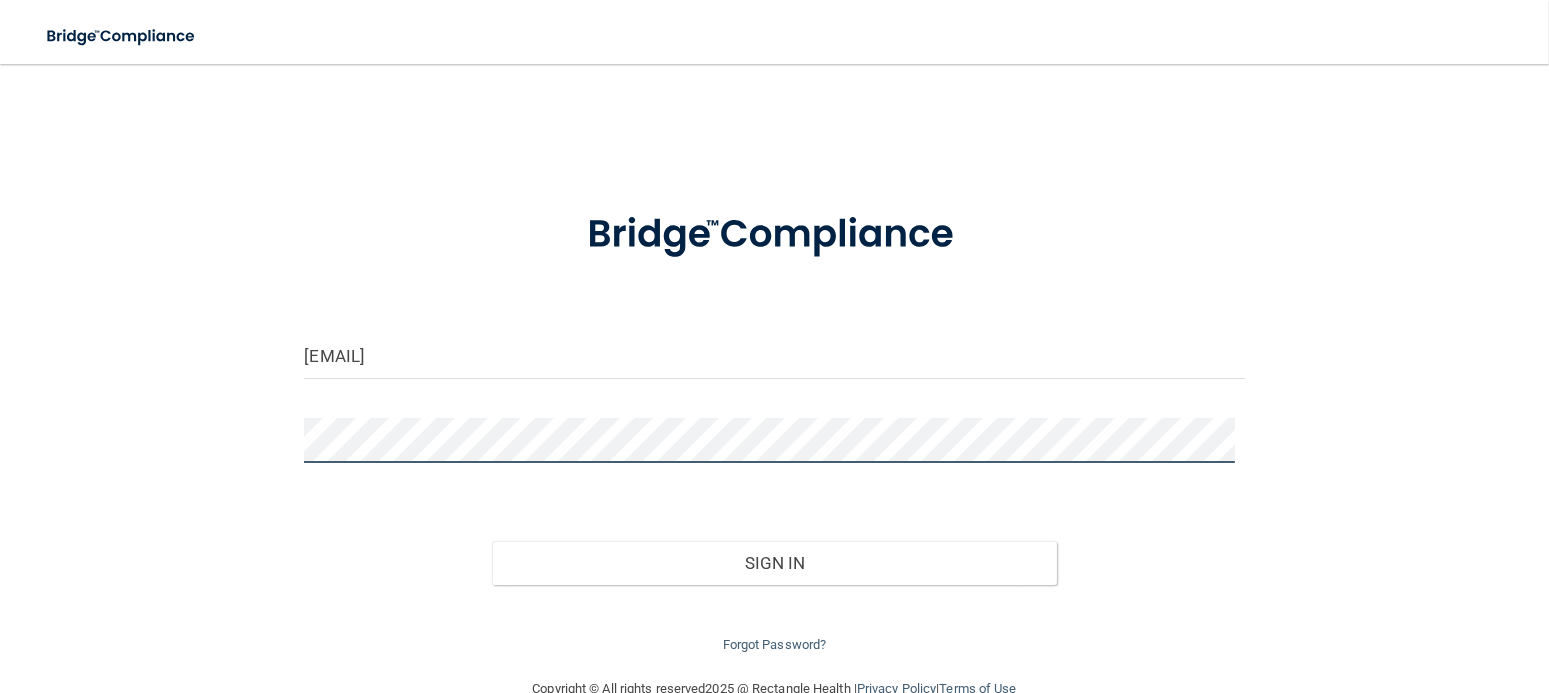 click on "[EMAIL] Invalid email/password. You don't have permission to access that page. Sign In Forgot Password?" at bounding box center [774, 370] 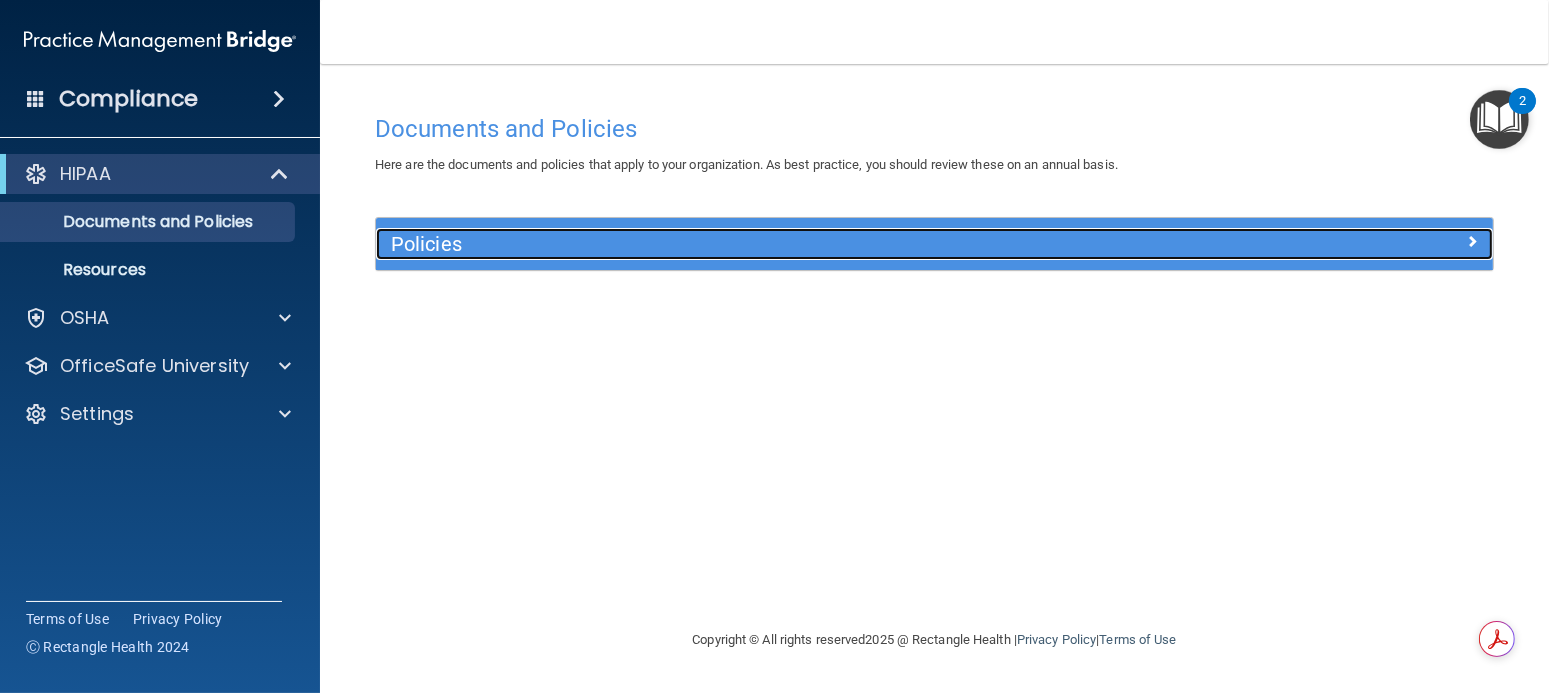click on "Policies" at bounding box center (795, 244) 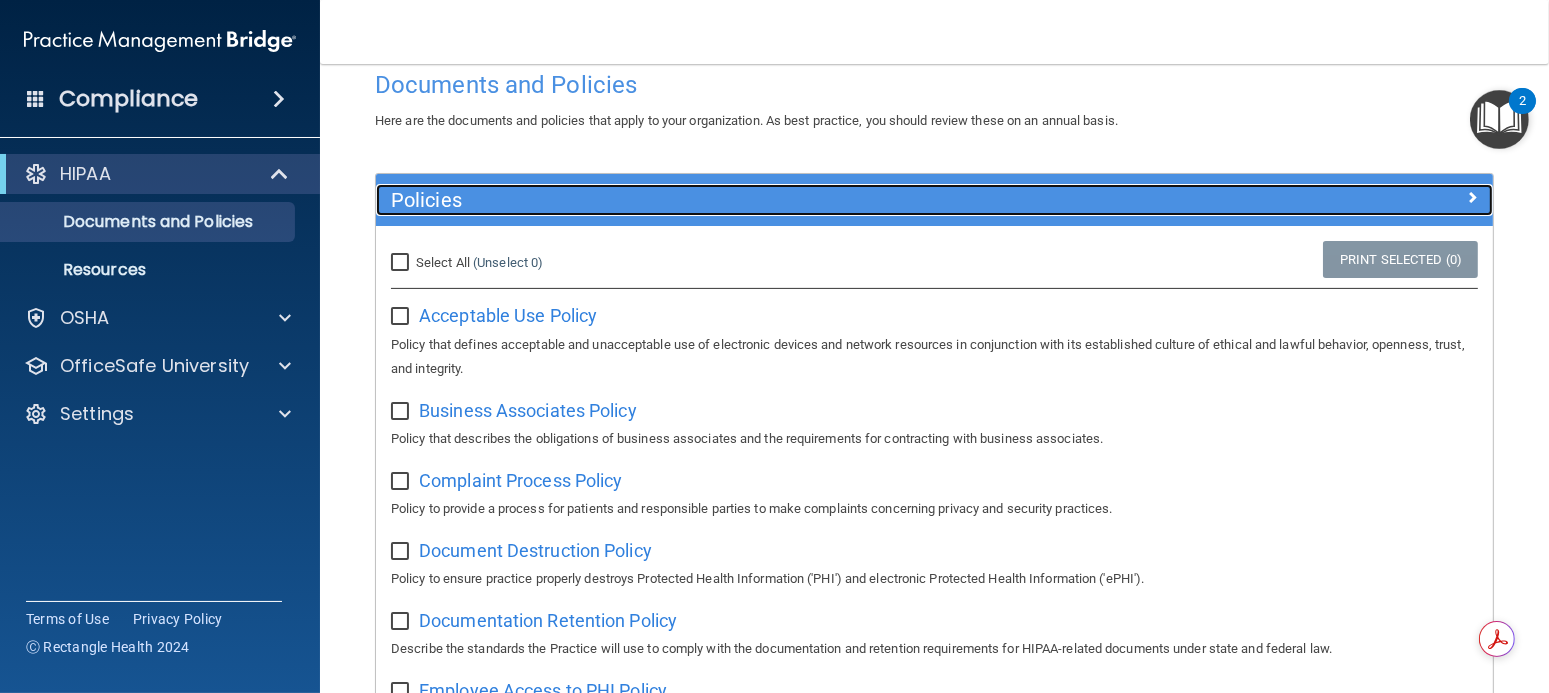 scroll, scrollTop: 0, scrollLeft: 0, axis: both 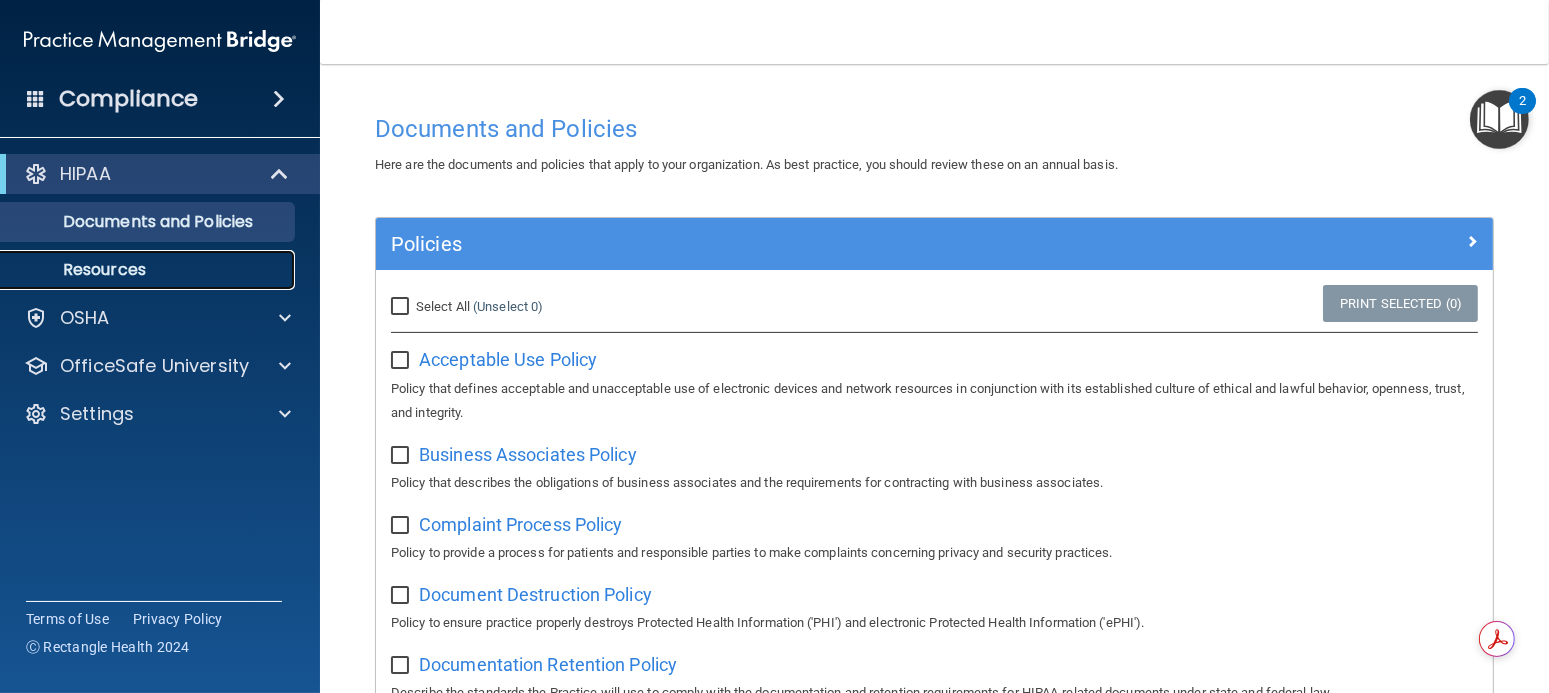 click on "Resources" at bounding box center [149, 270] 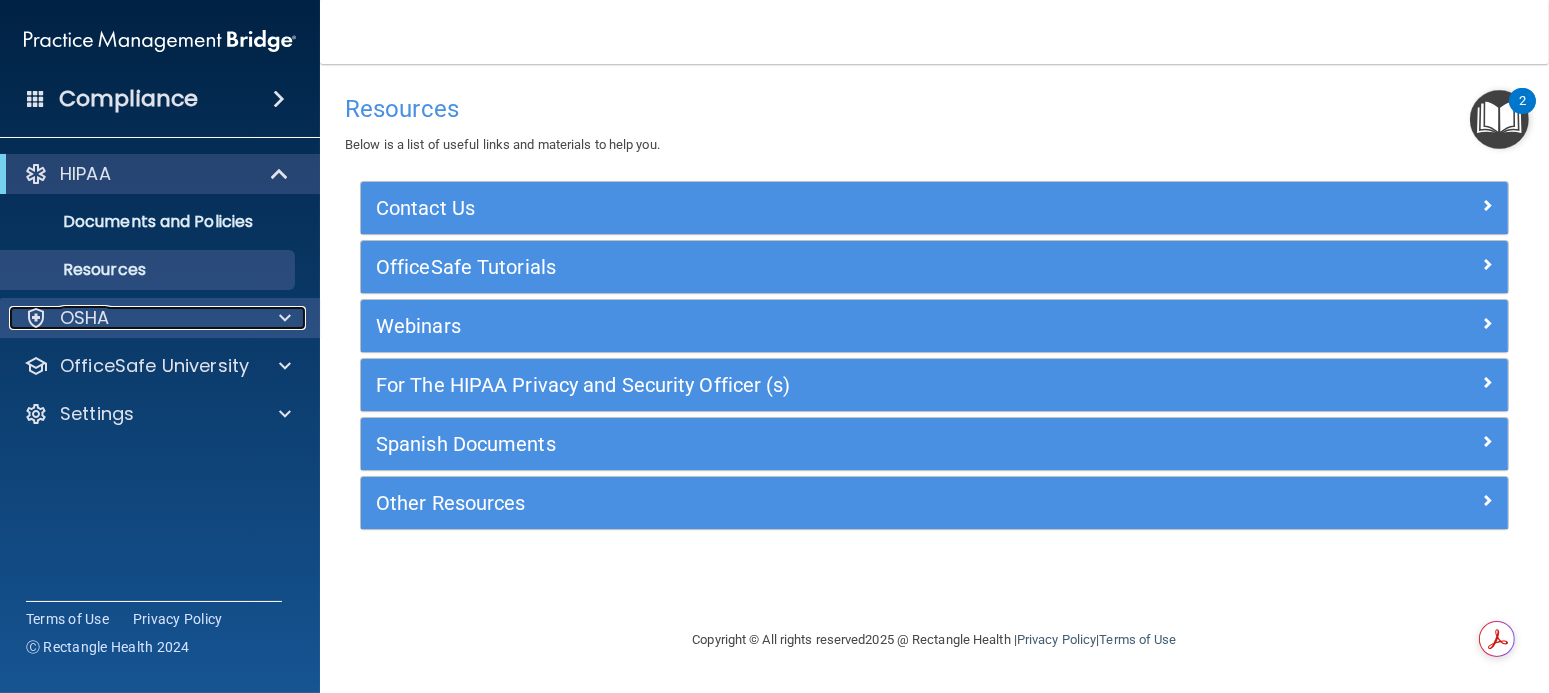 click on "OSHA" at bounding box center (133, 318) 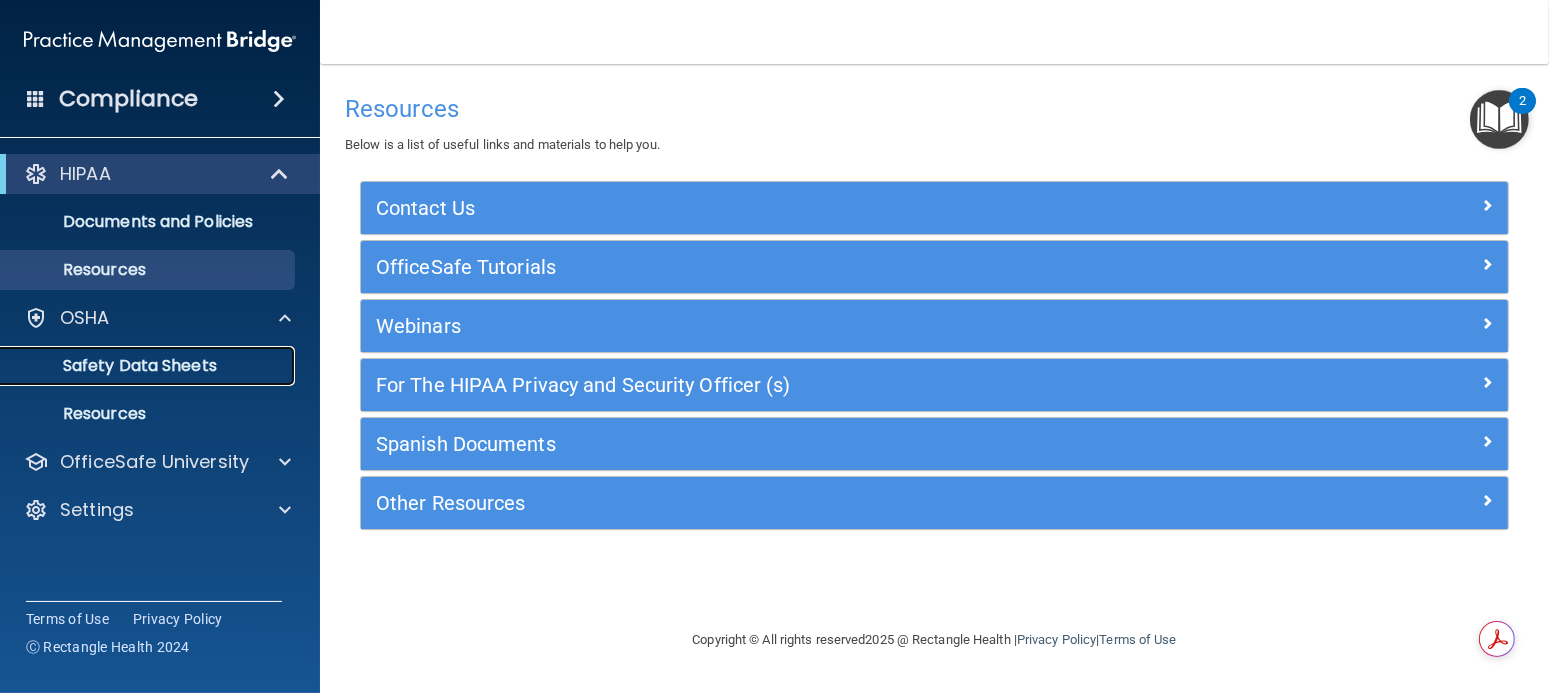 click on "Safety Data Sheets" at bounding box center [137, 366] 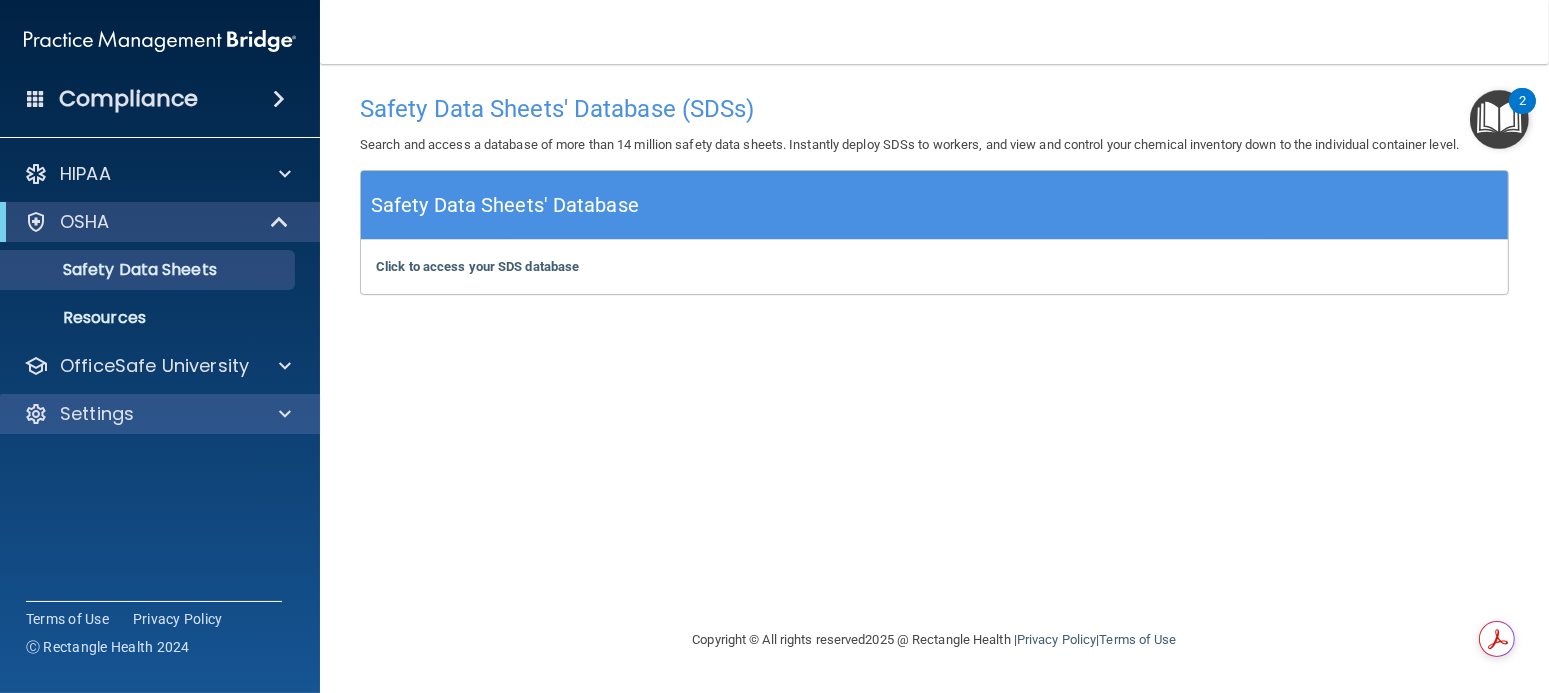 click on "Settings" at bounding box center [160, 414] 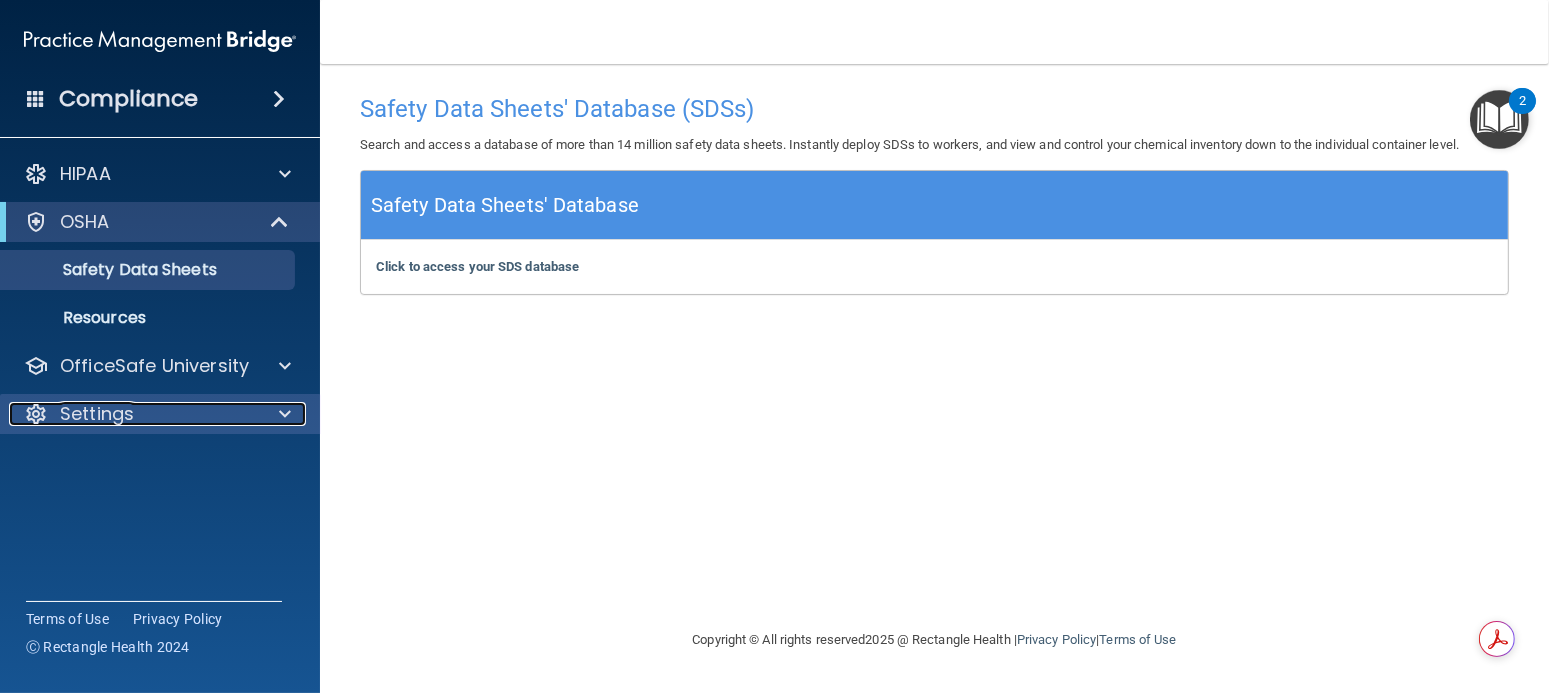 click at bounding box center [285, 414] 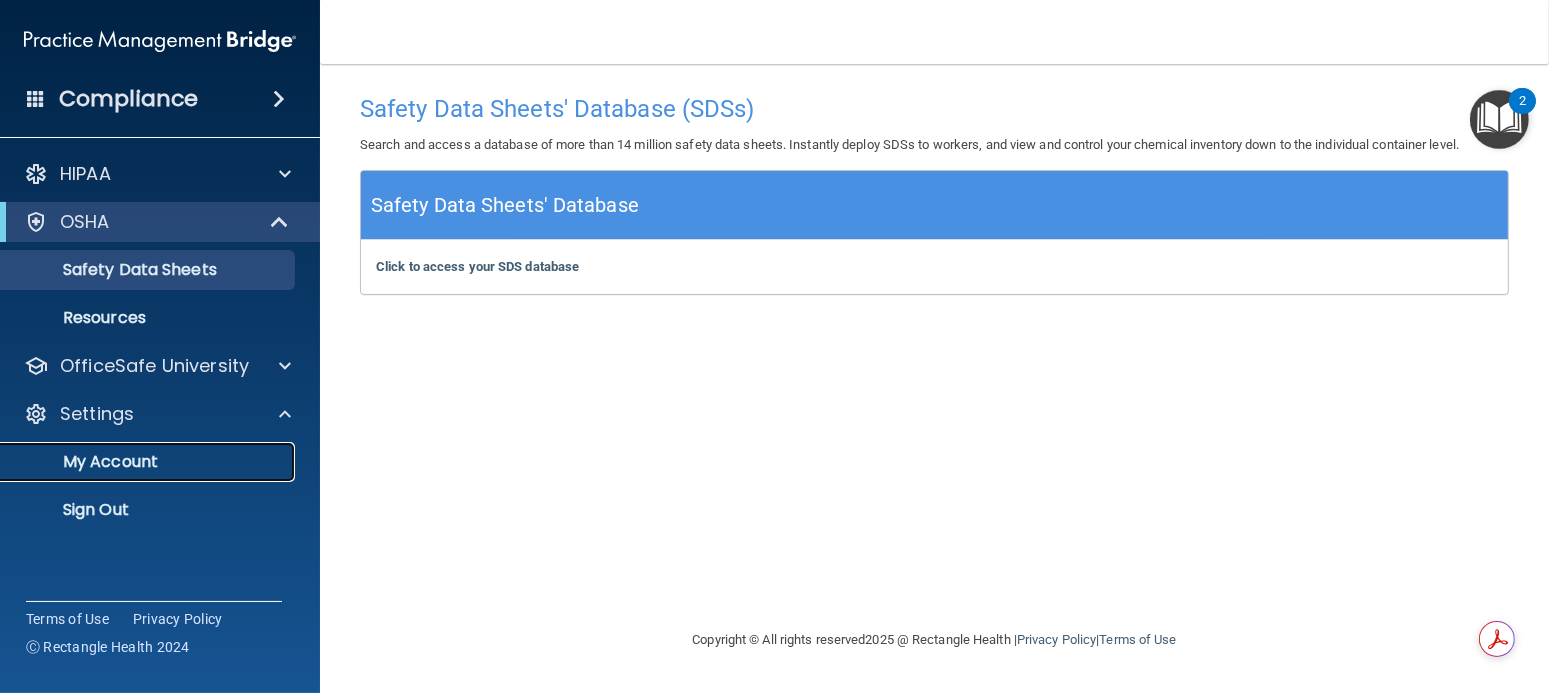 click on "My Account" at bounding box center (149, 462) 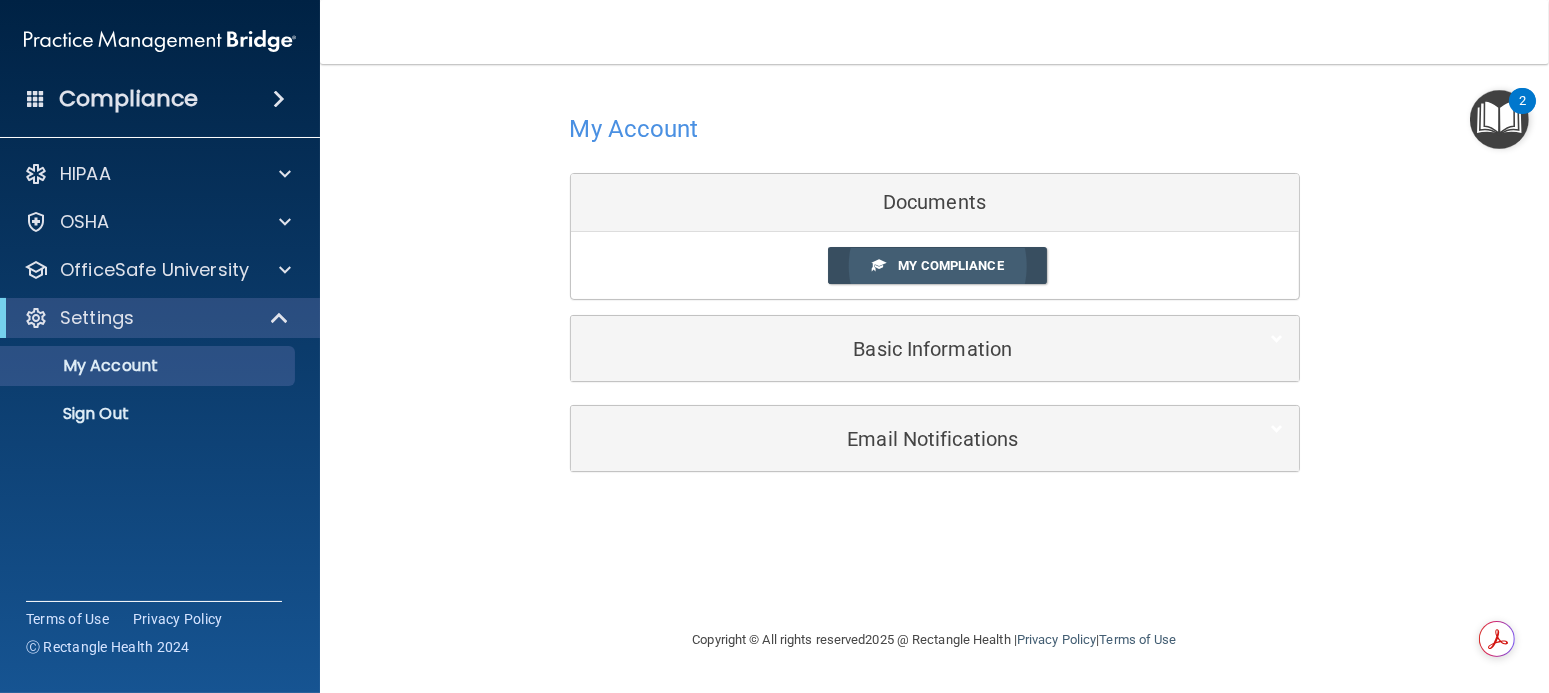 click on "My Compliance" at bounding box center (937, 265) 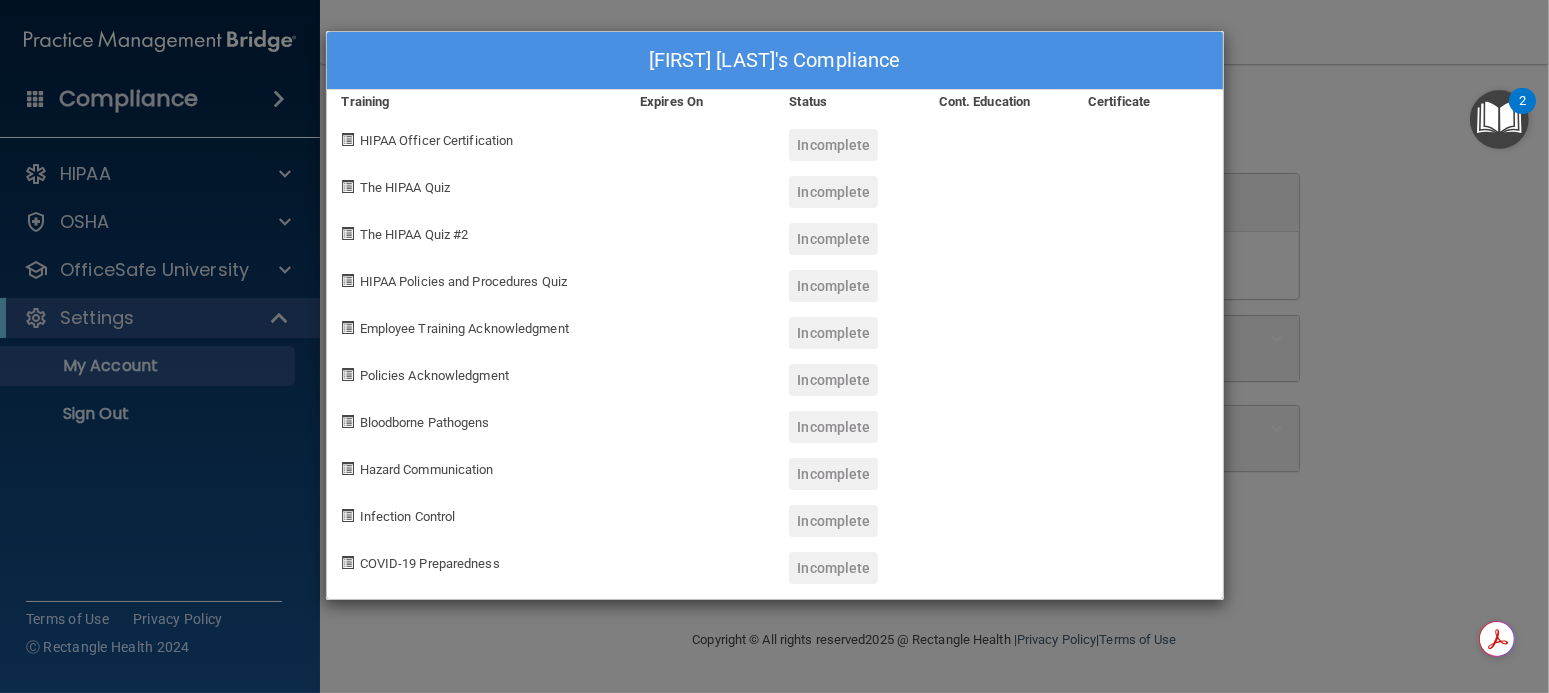 click on "Incomplete" at bounding box center [833, 145] 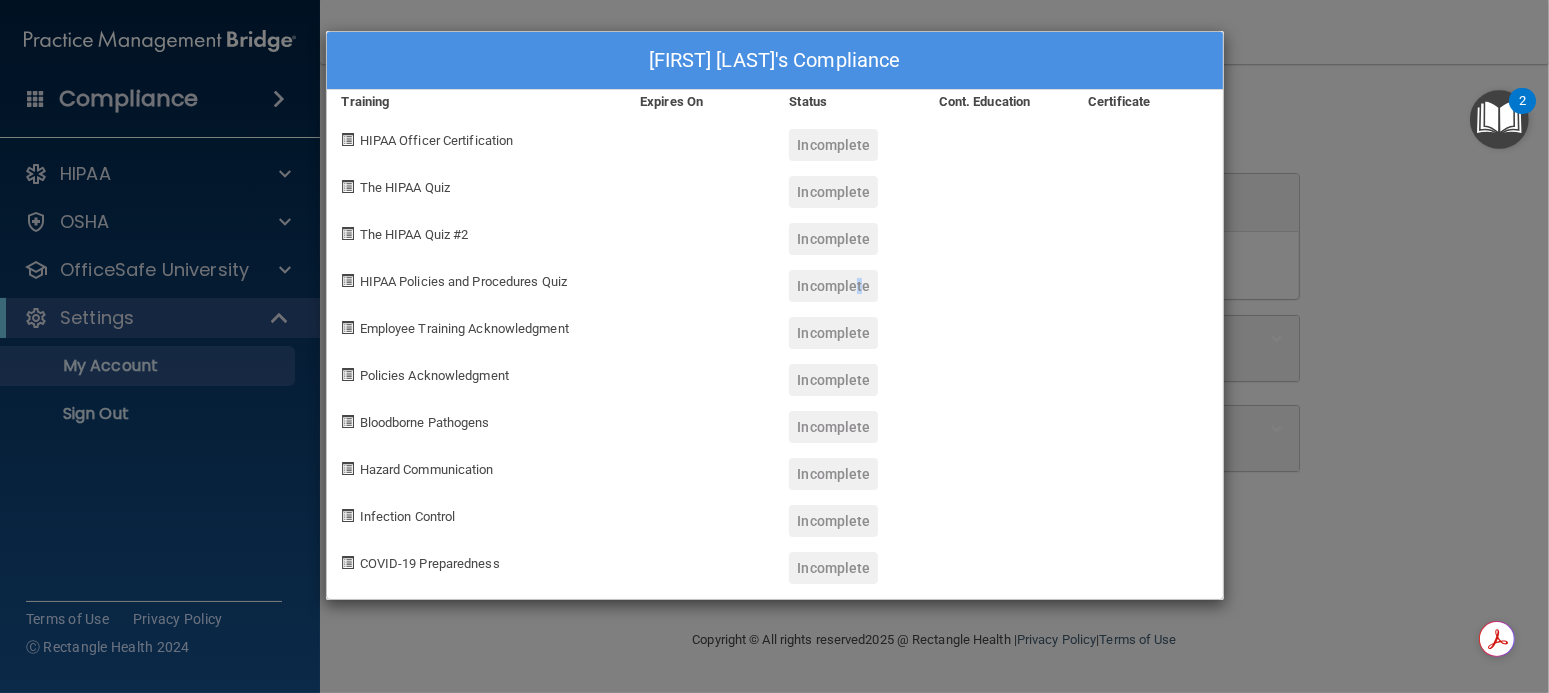 drag, startPoint x: 854, startPoint y: 274, endPoint x: 849, endPoint y: 325, distance: 51.24451 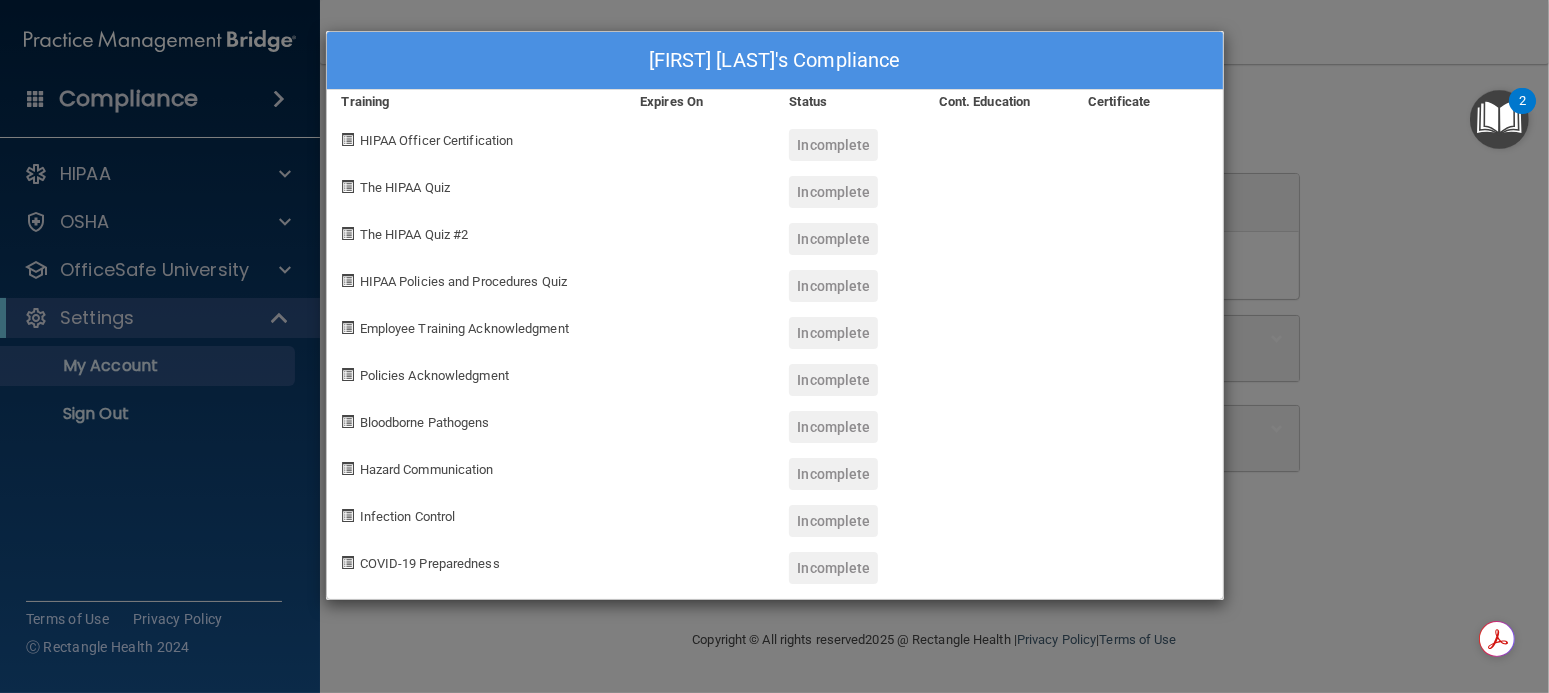 drag, startPoint x: 382, startPoint y: 564, endPoint x: 356, endPoint y: 566, distance: 26.076809 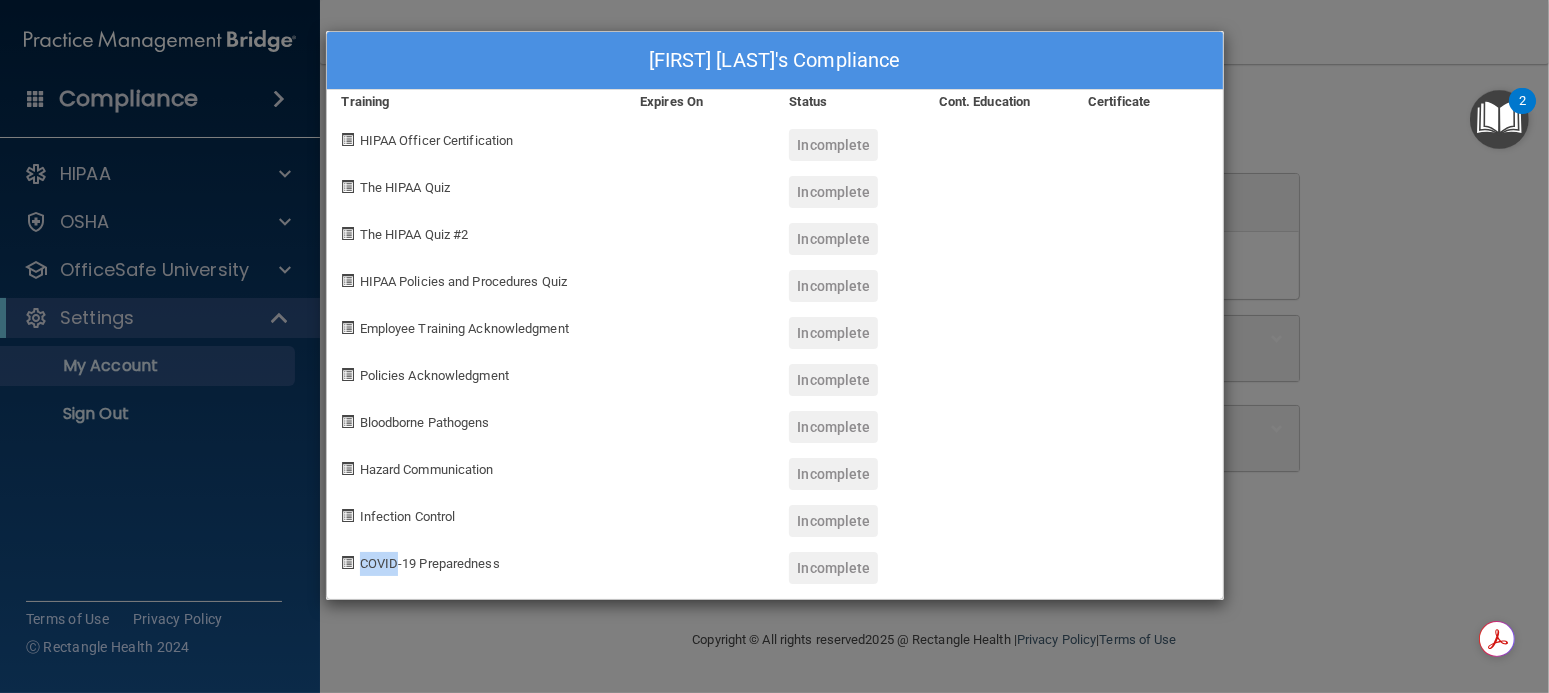 drag, startPoint x: 349, startPoint y: 560, endPoint x: 595, endPoint y: 521, distance: 249.07228 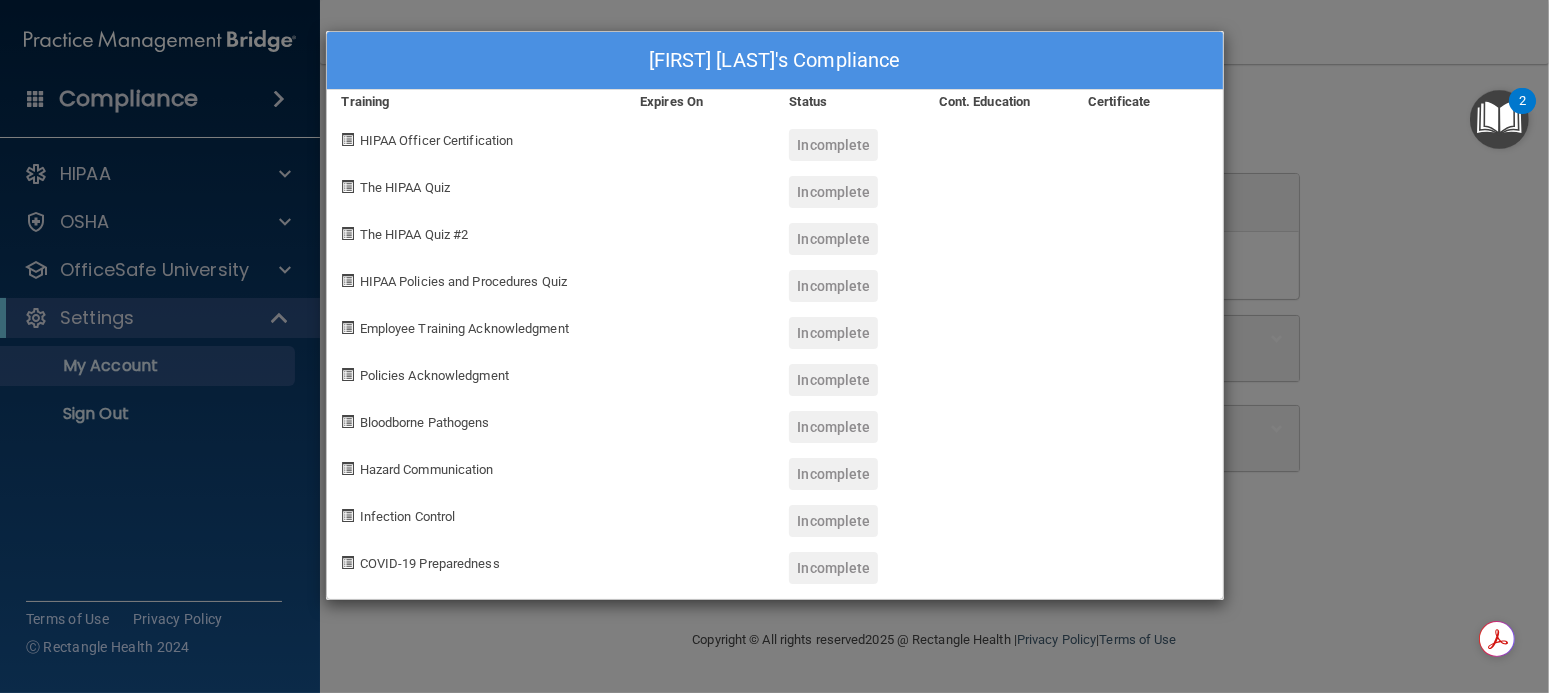 click on "[FIRST] [LAST]'s Compliance Training Expires On Status Cont. Education Certificate HIPAA Officer Certification Incomplete The HIPAA Quiz Incomplete The HIPAA Quiz #2 Incomplete HIPAA Policies and Procedures Quiz Incomplete Employee Training Acknowledgment Incomplete Policies Acknowledgment Incomplete Bloodborne Pathogens Incomplete Hazard Communication Incomplete Infection Control Incomplete COVID-19 Preparedness Incomplete" at bounding box center (774, 346) 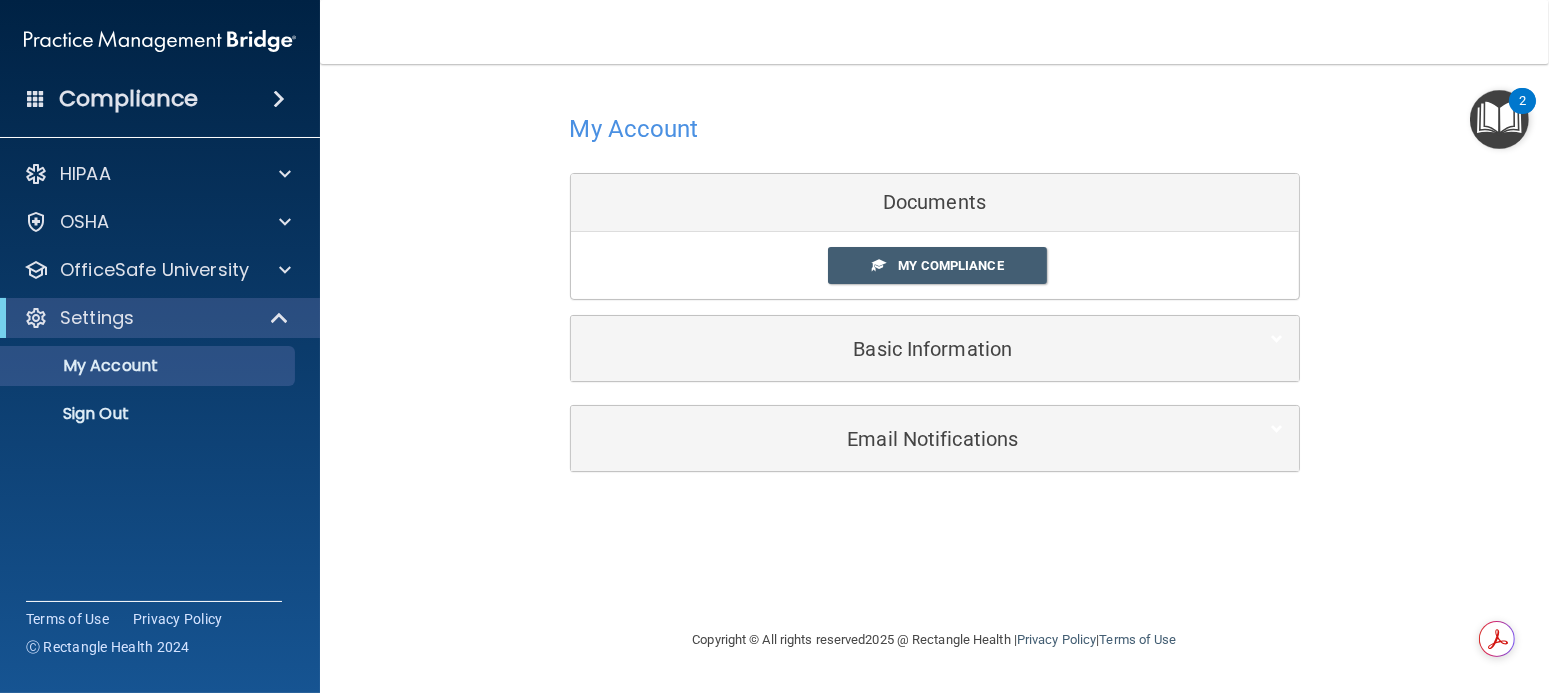 click on "Documents" at bounding box center (935, 203) 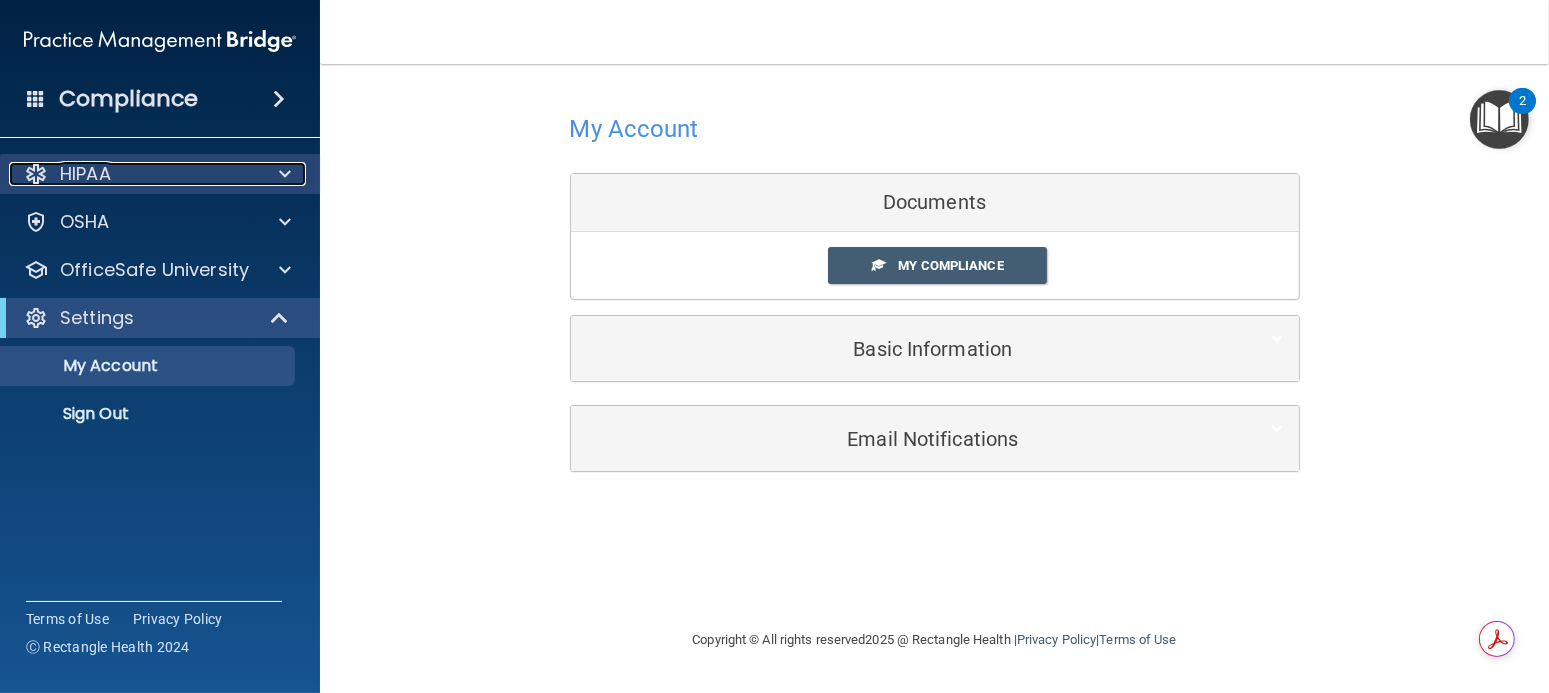 click at bounding box center (282, 174) 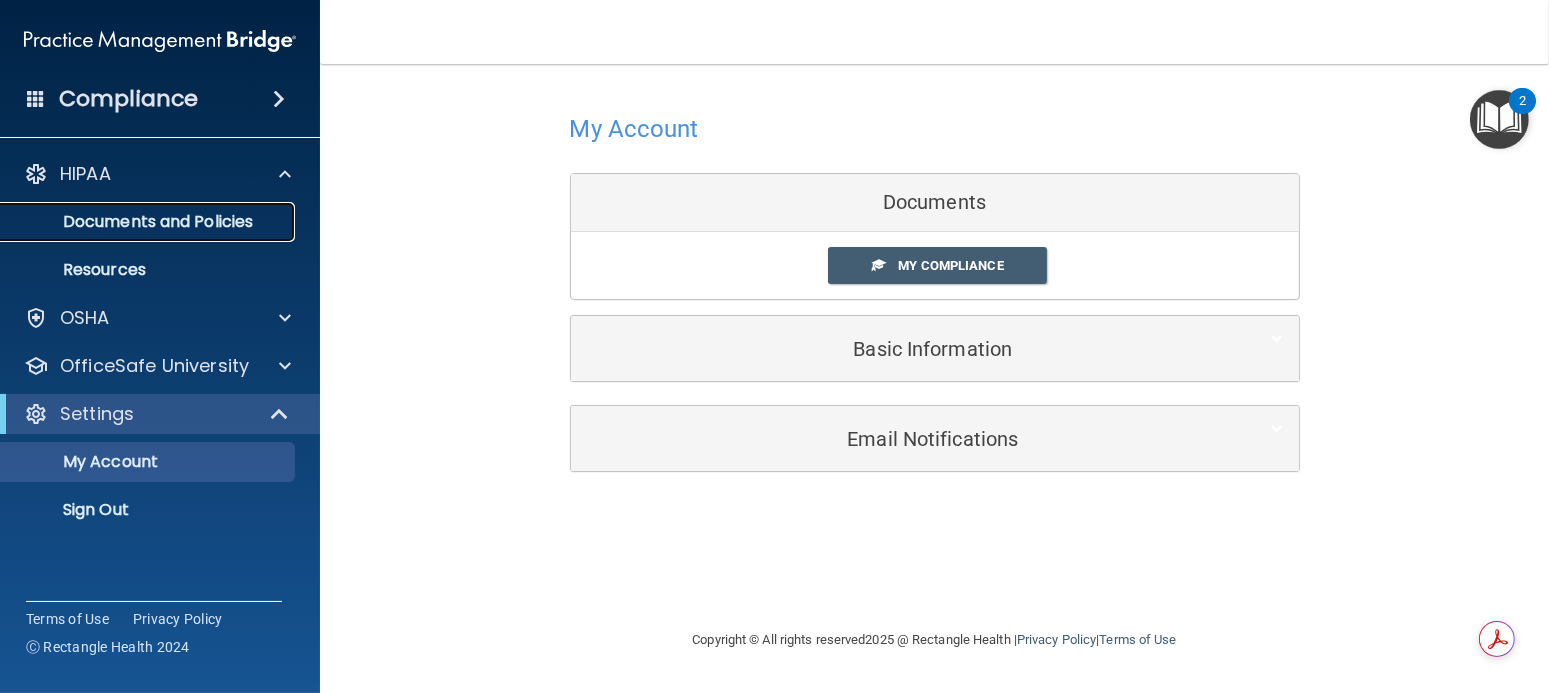 click on "Documents and Policies" at bounding box center [149, 222] 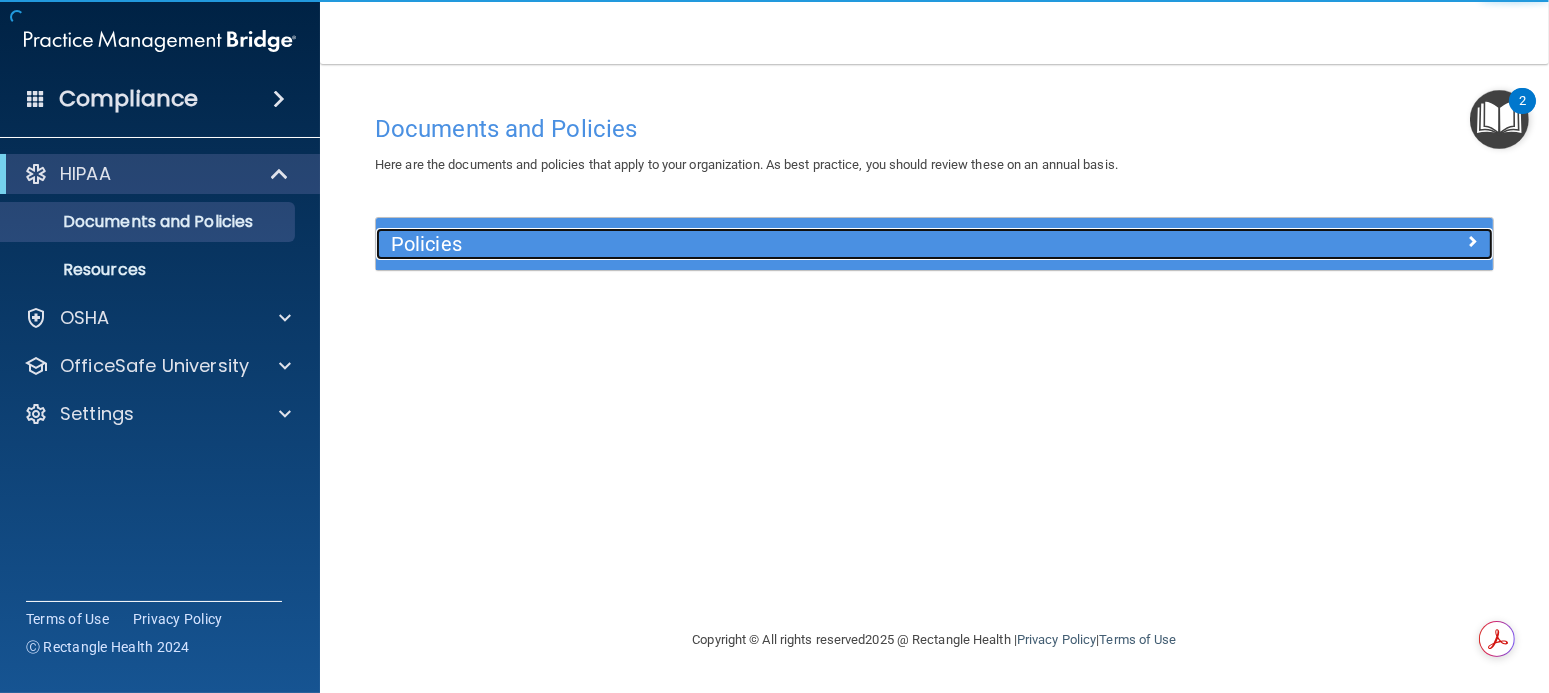 click on "Policies" at bounding box center (795, 244) 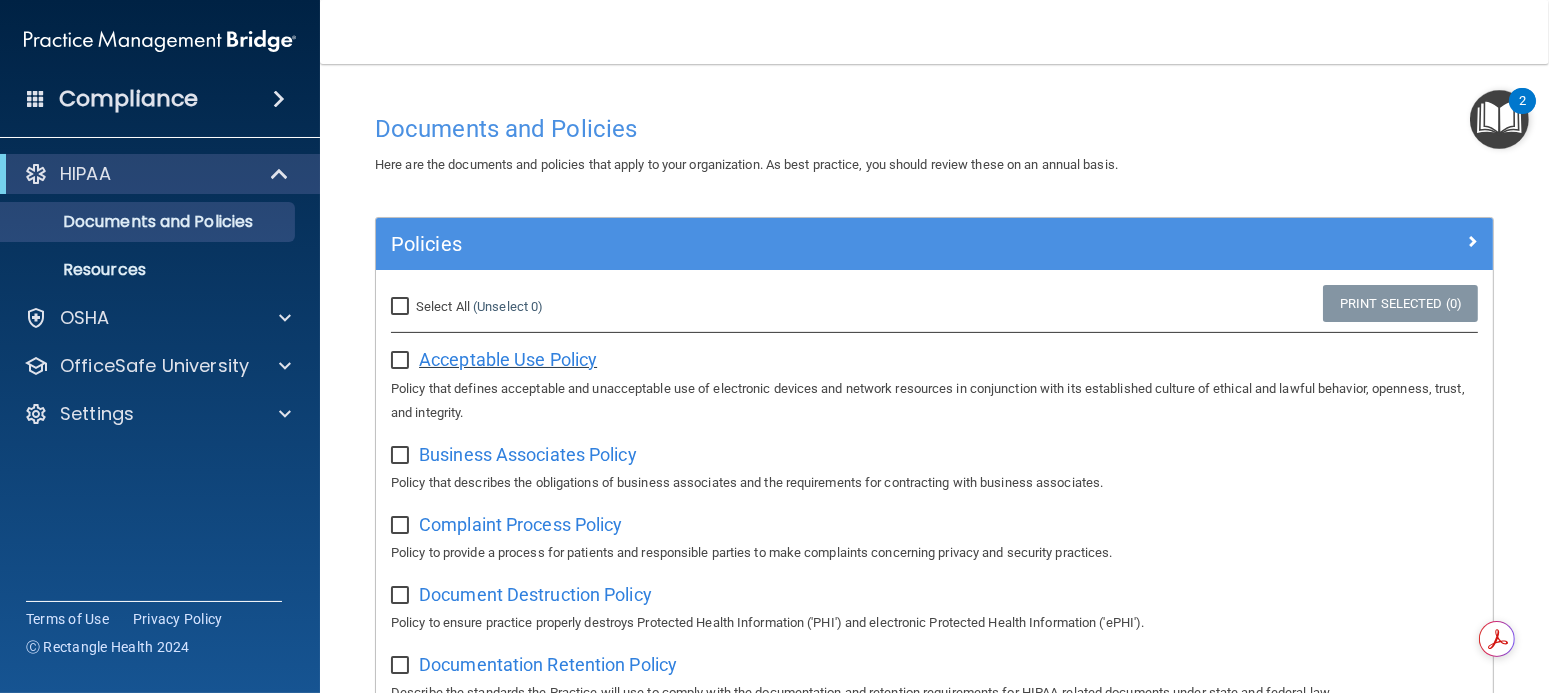 click on "Acceptable Use Policy" at bounding box center [508, 359] 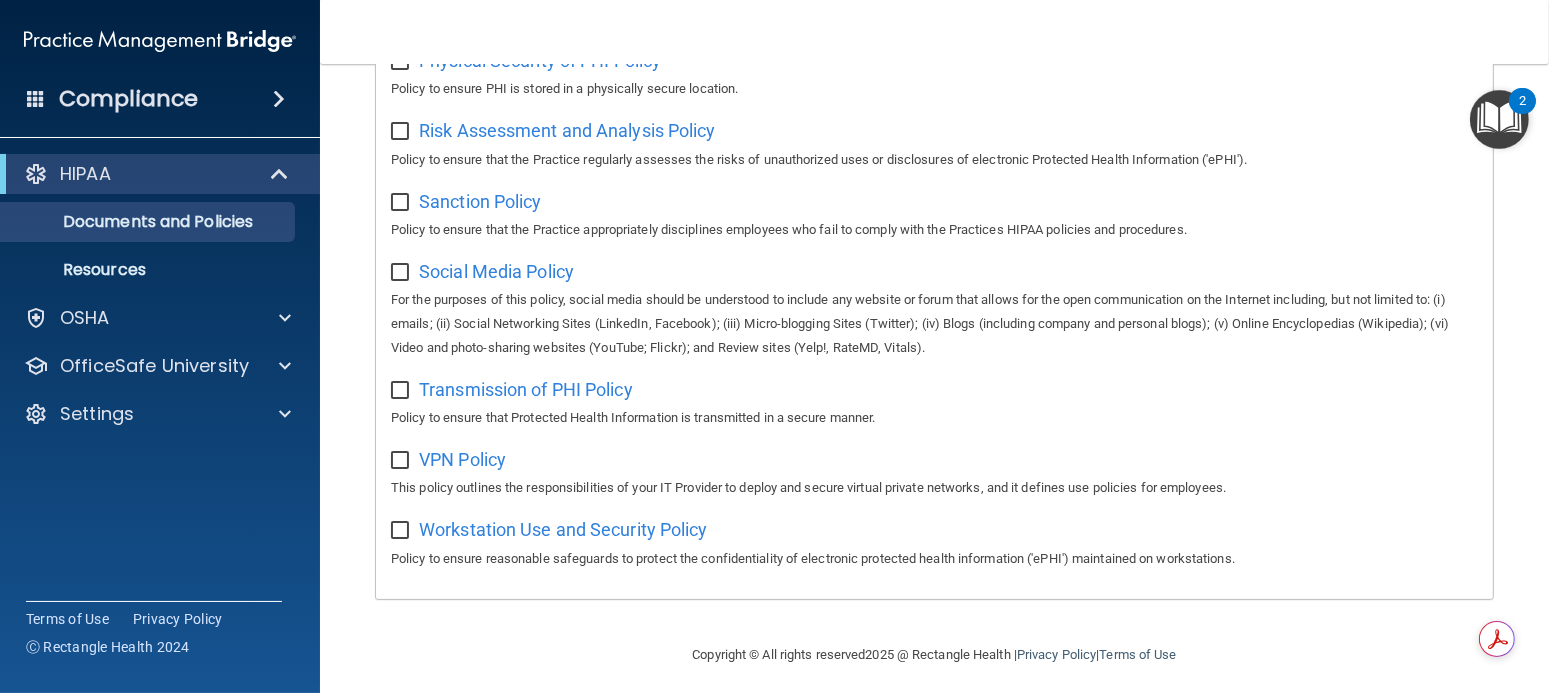 scroll, scrollTop: 1347, scrollLeft: 0, axis: vertical 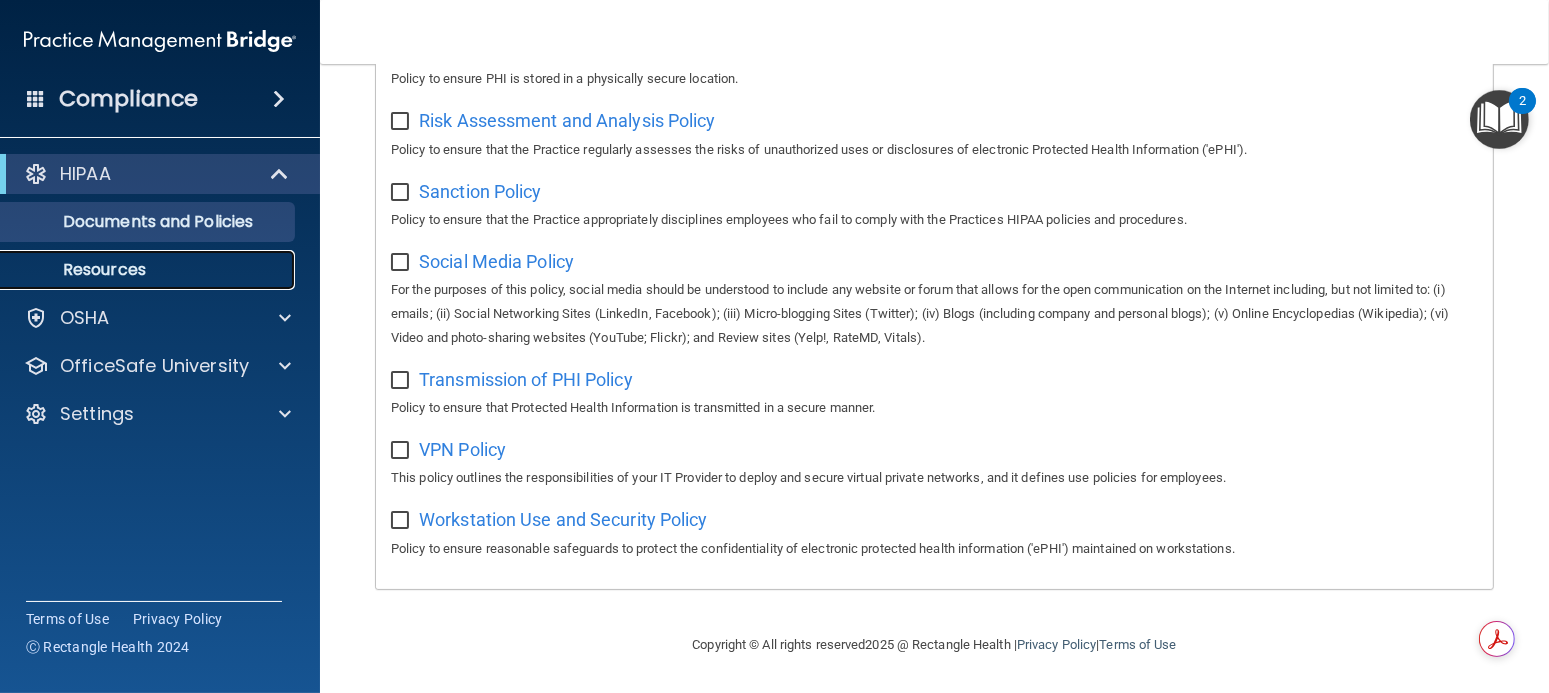 click on "Resources" at bounding box center [149, 270] 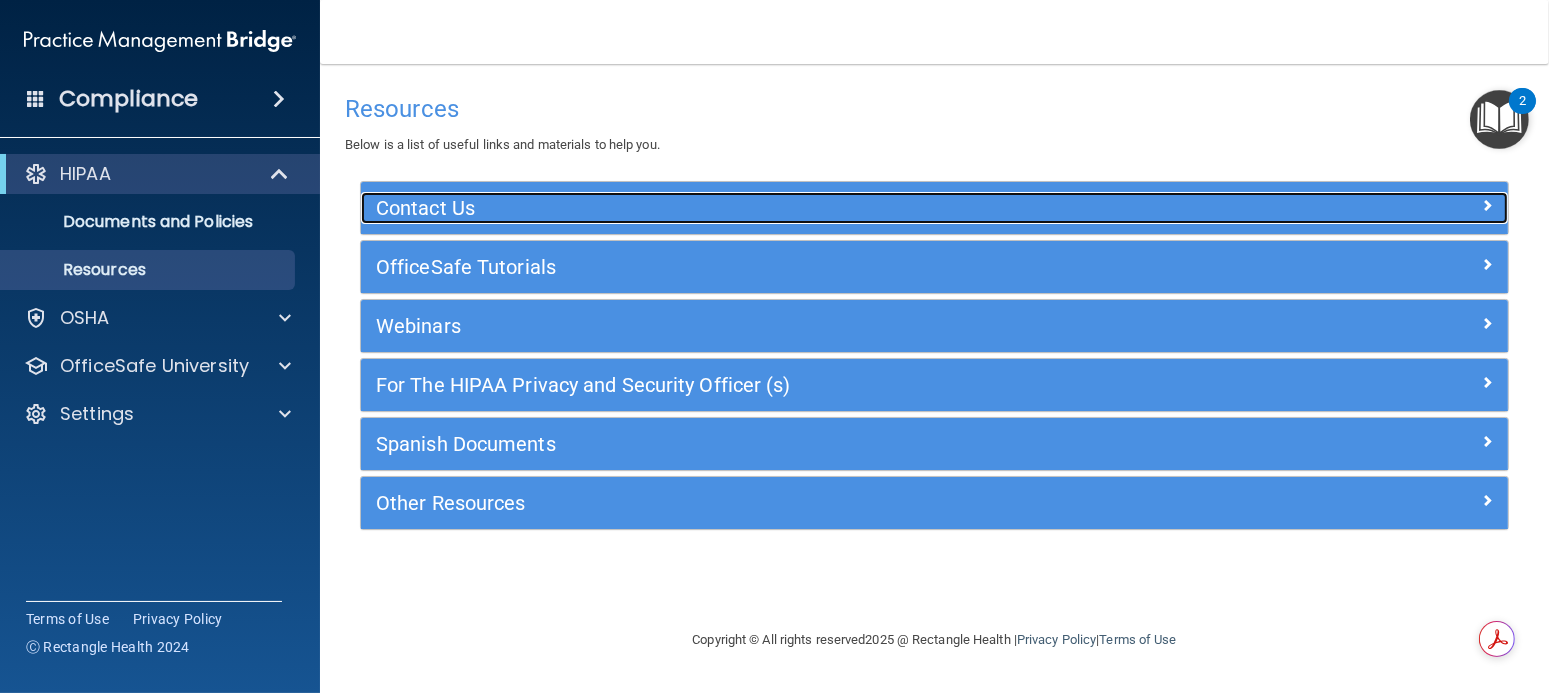 click on "Contact Us" at bounding box center (791, 208) 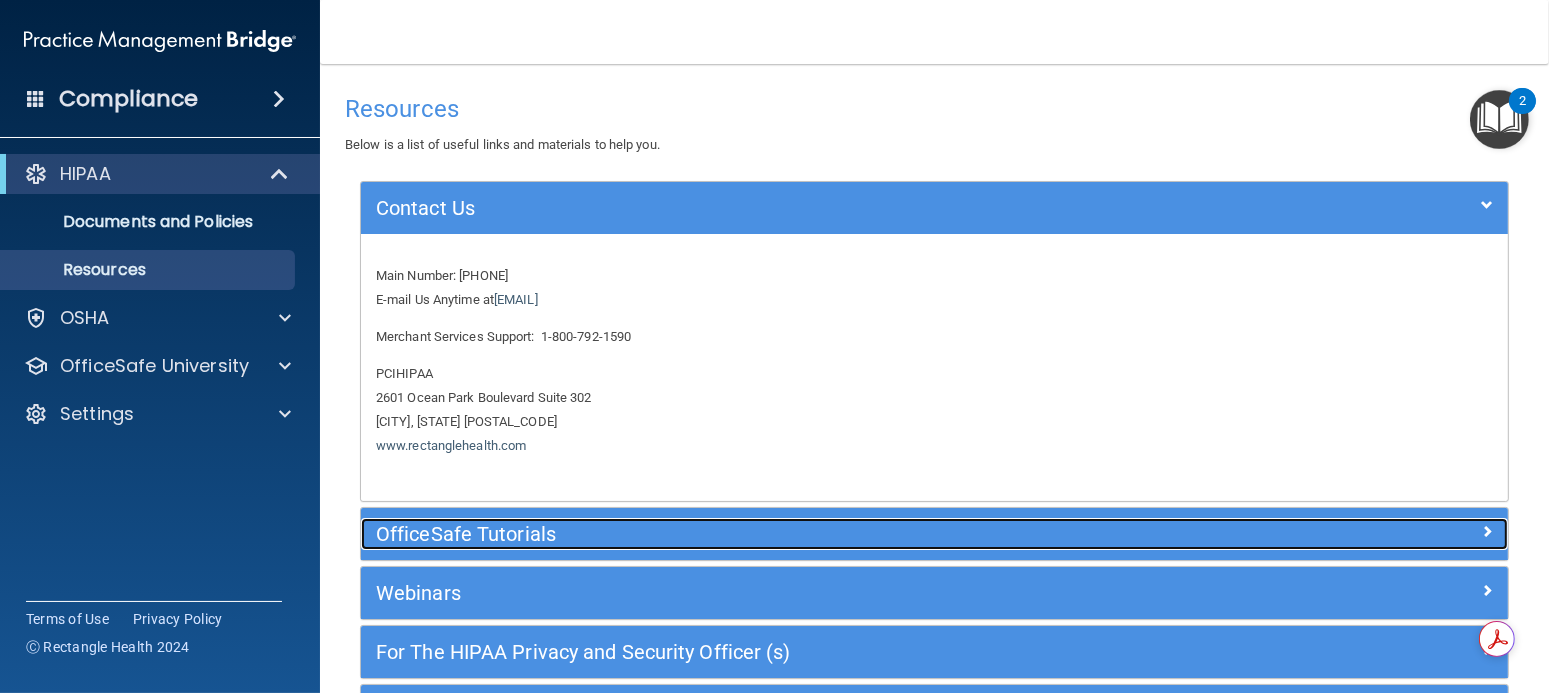 click on "OfficeSafe Tutorials" at bounding box center [791, 534] 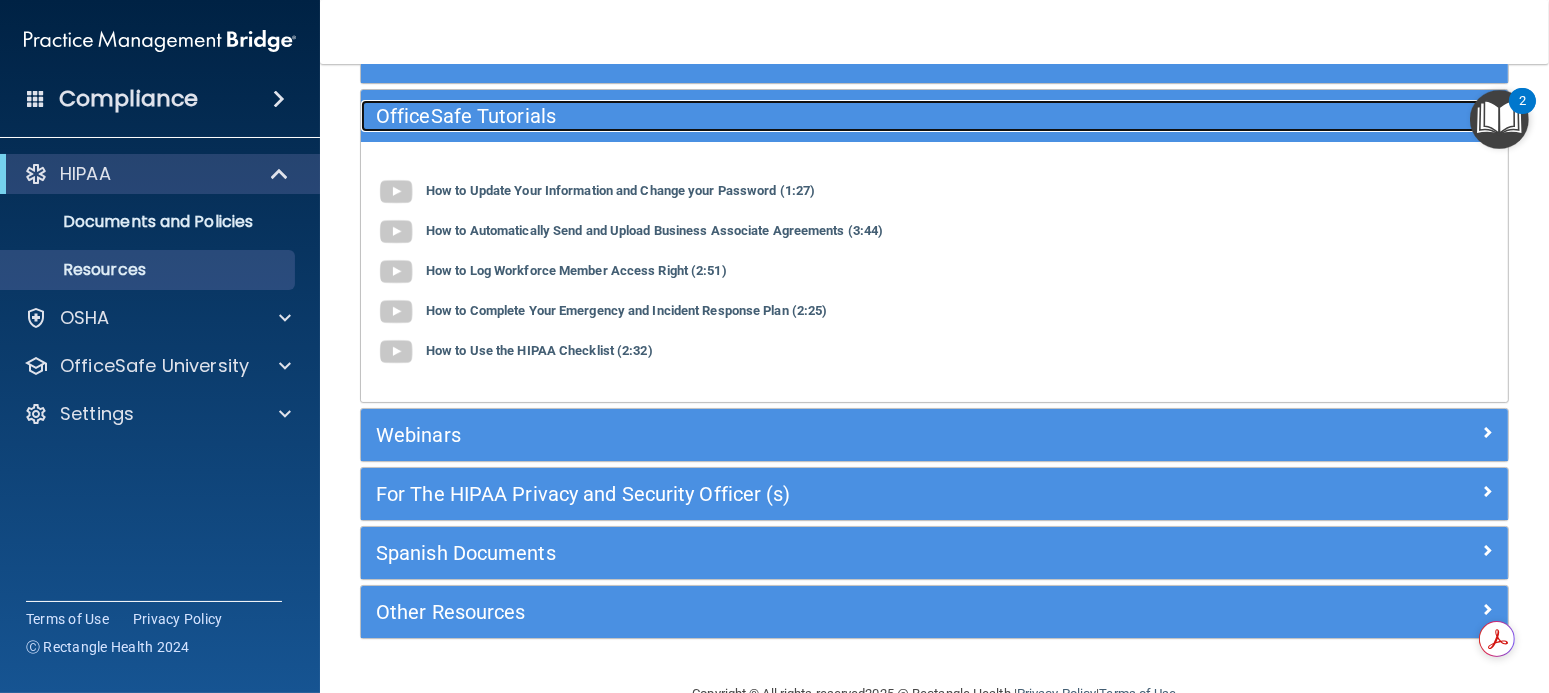 scroll, scrollTop: 197, scrollLeft: 0, axis: vertical 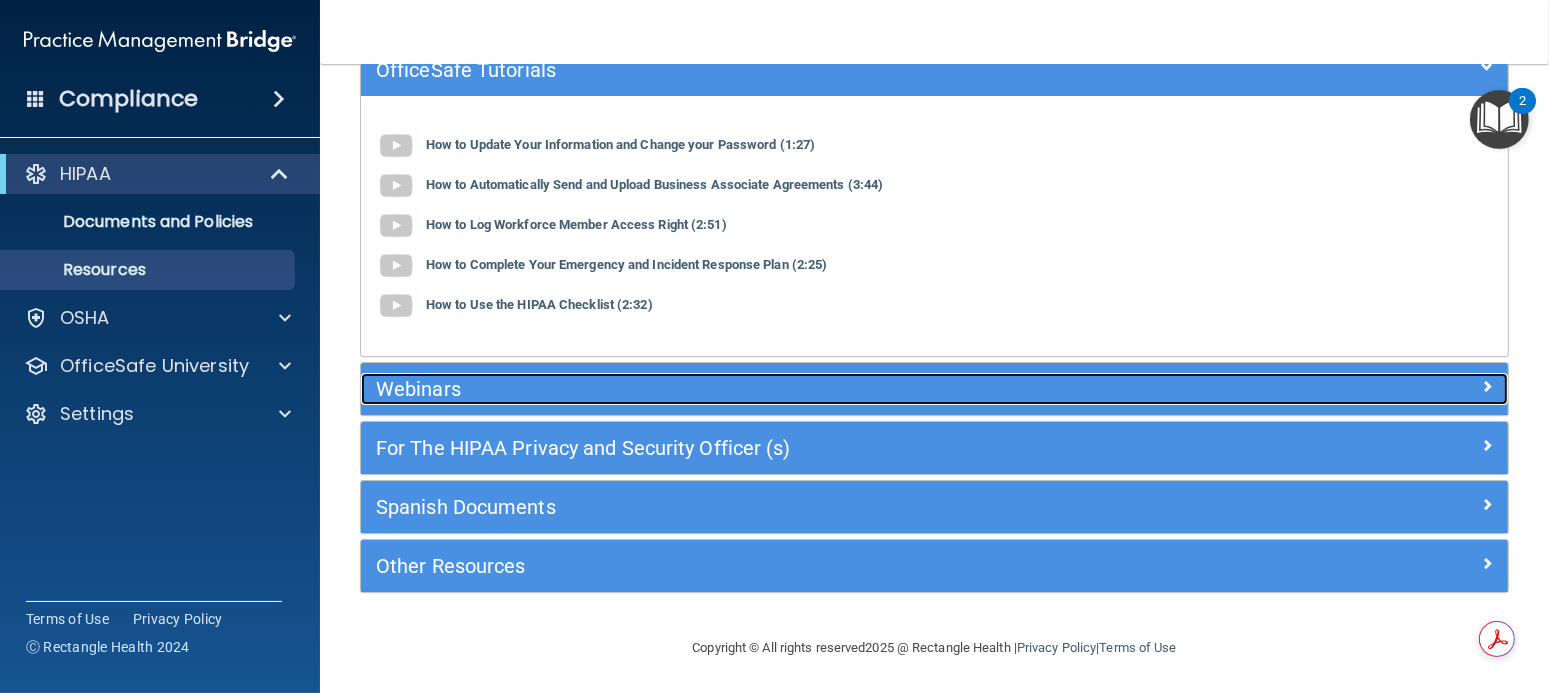 click on "Webinars" at bounding box center (791, 389) 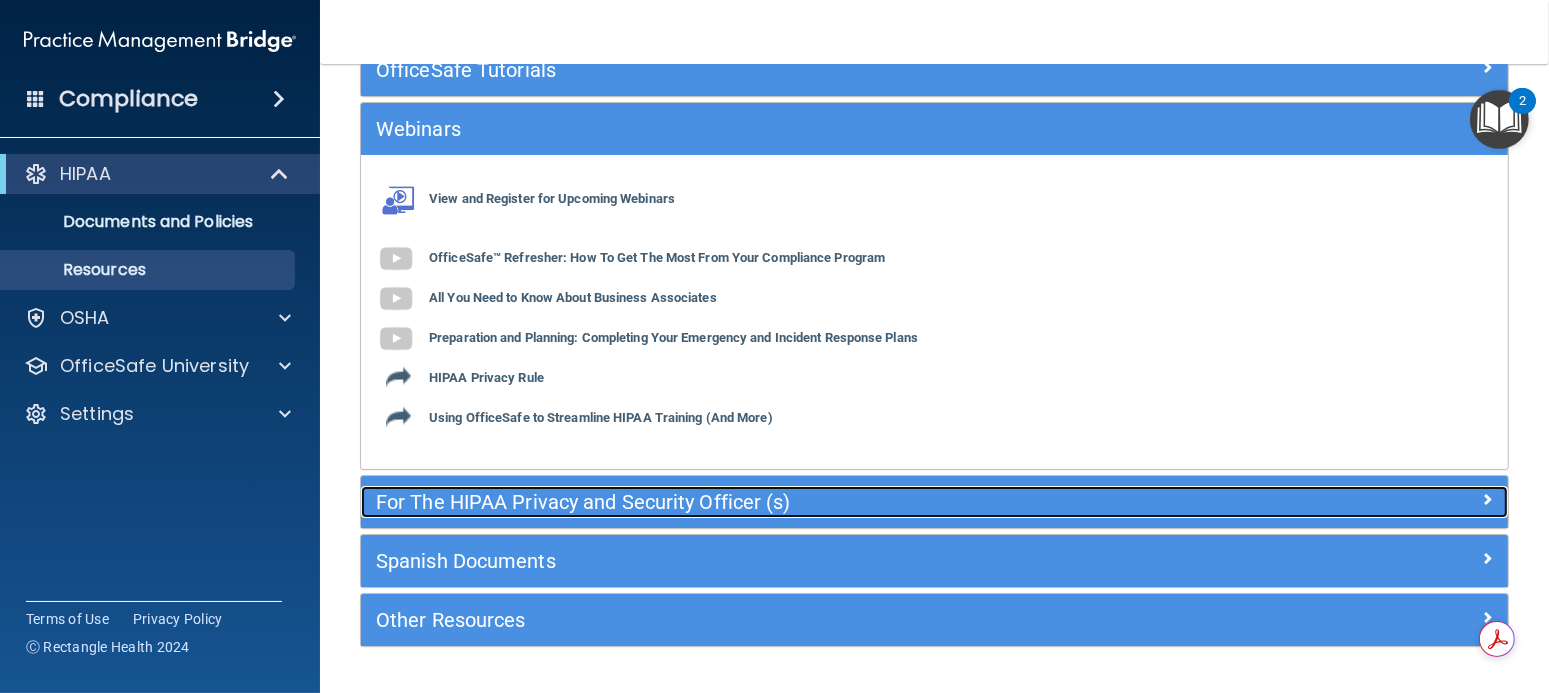 click on "For The HIPAA Privacy and Security Officer (s)" at bounding box center [791, 502] 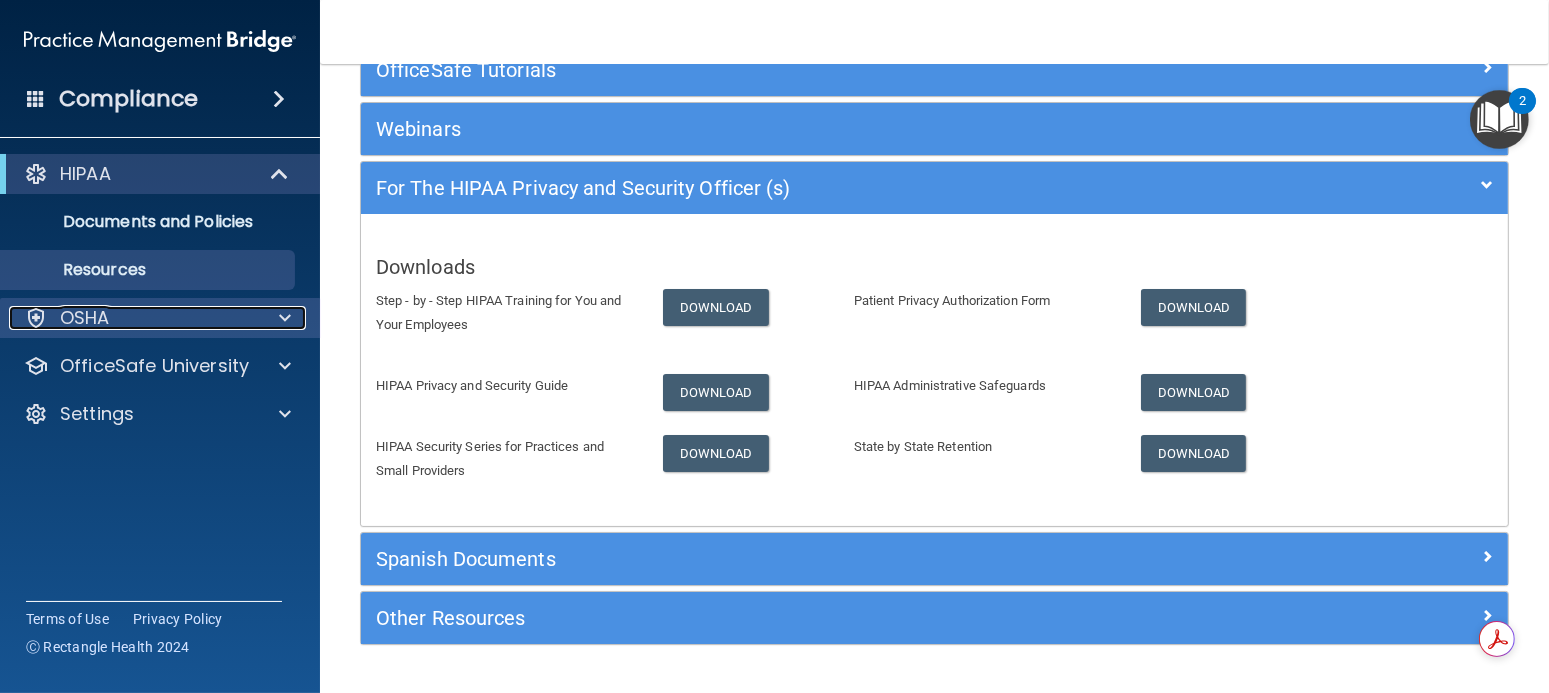 click at bounding box center [285, 318] 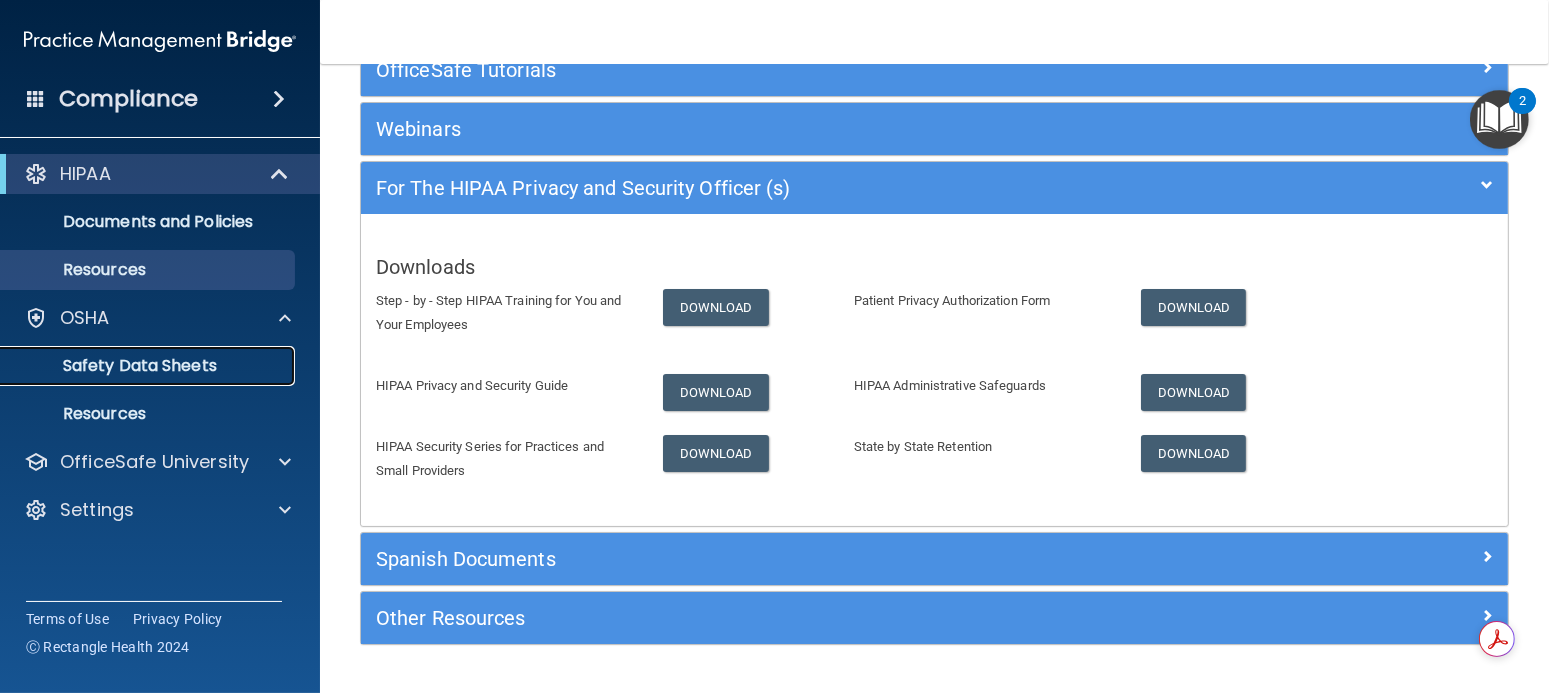 click on "Safety Data Sheets" at bounding box center (149, 366) 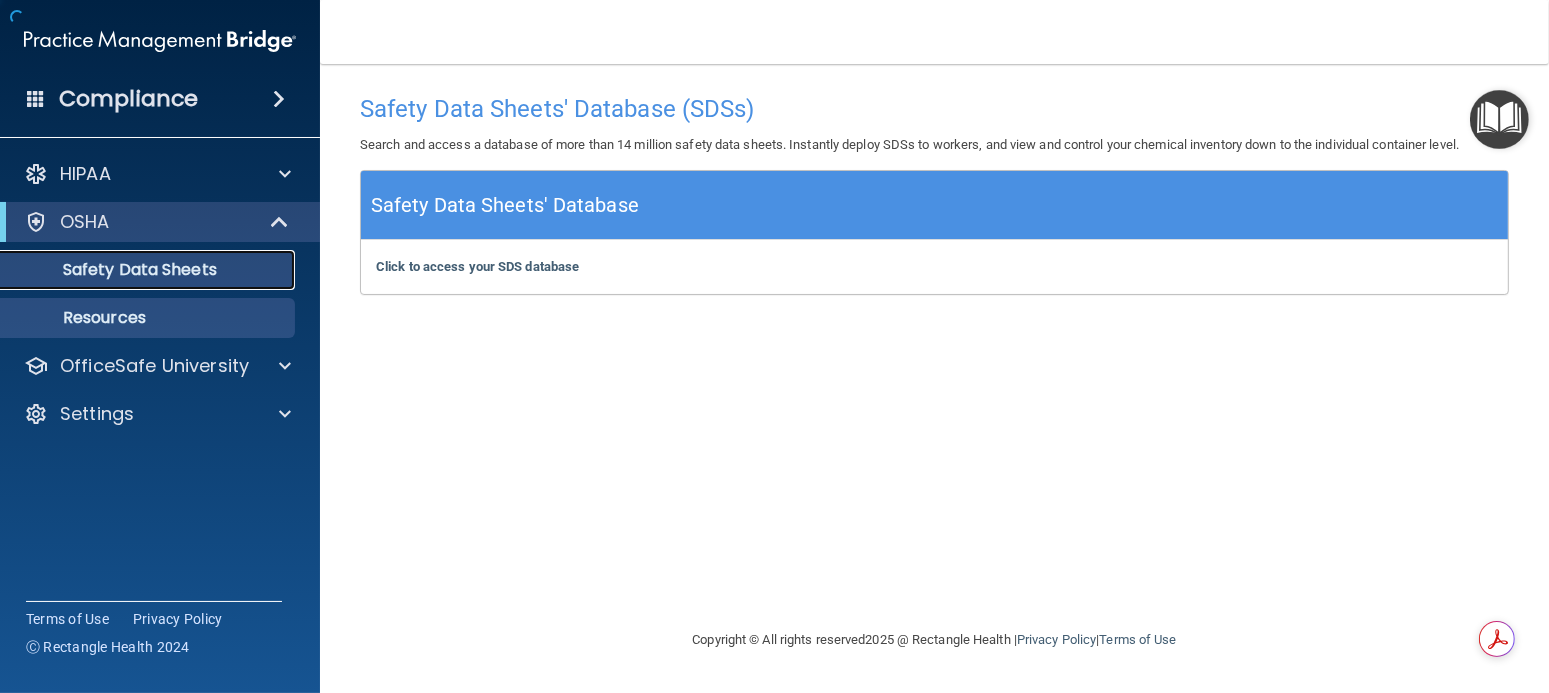 scroll, scrollTop: 0, scrollLeft: 0, axis: both 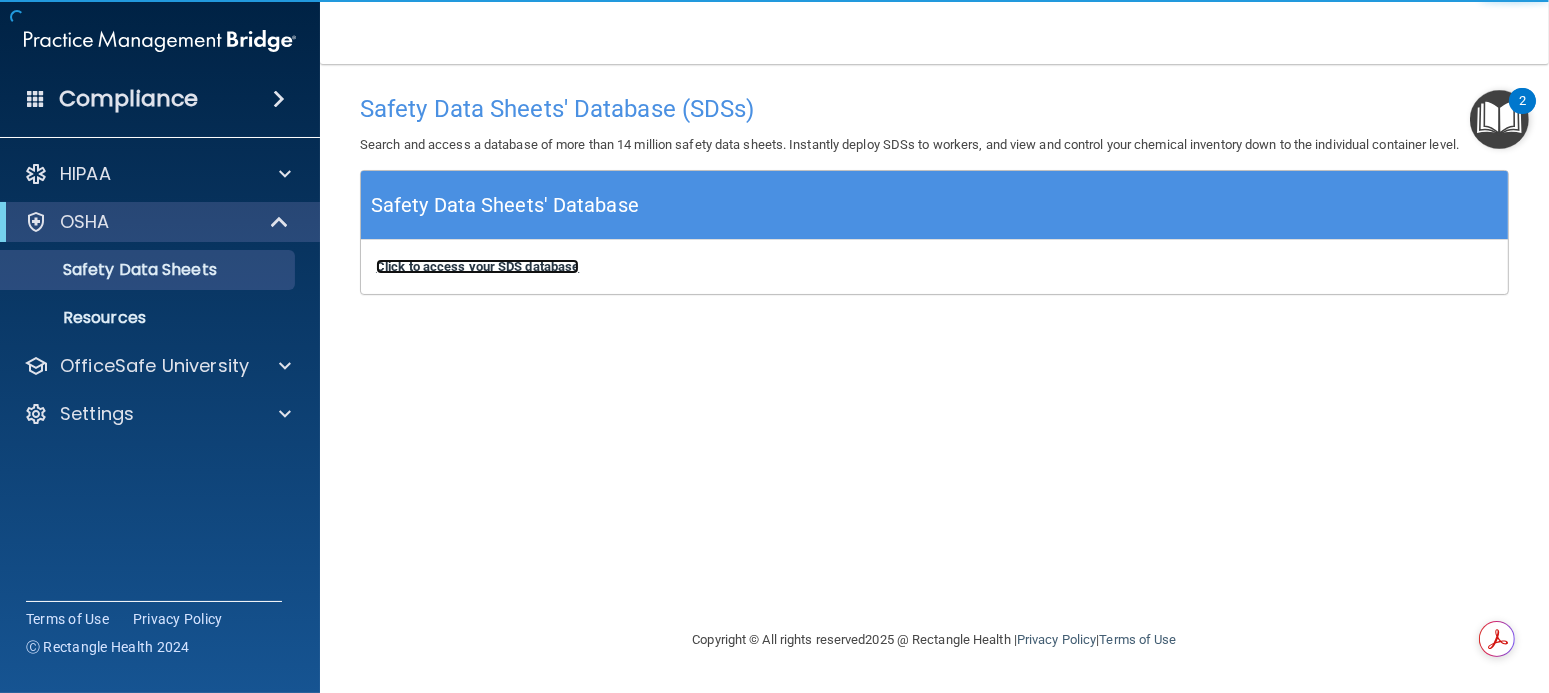 click on "Click to access your SDS database" at bounding box center (477, 266) 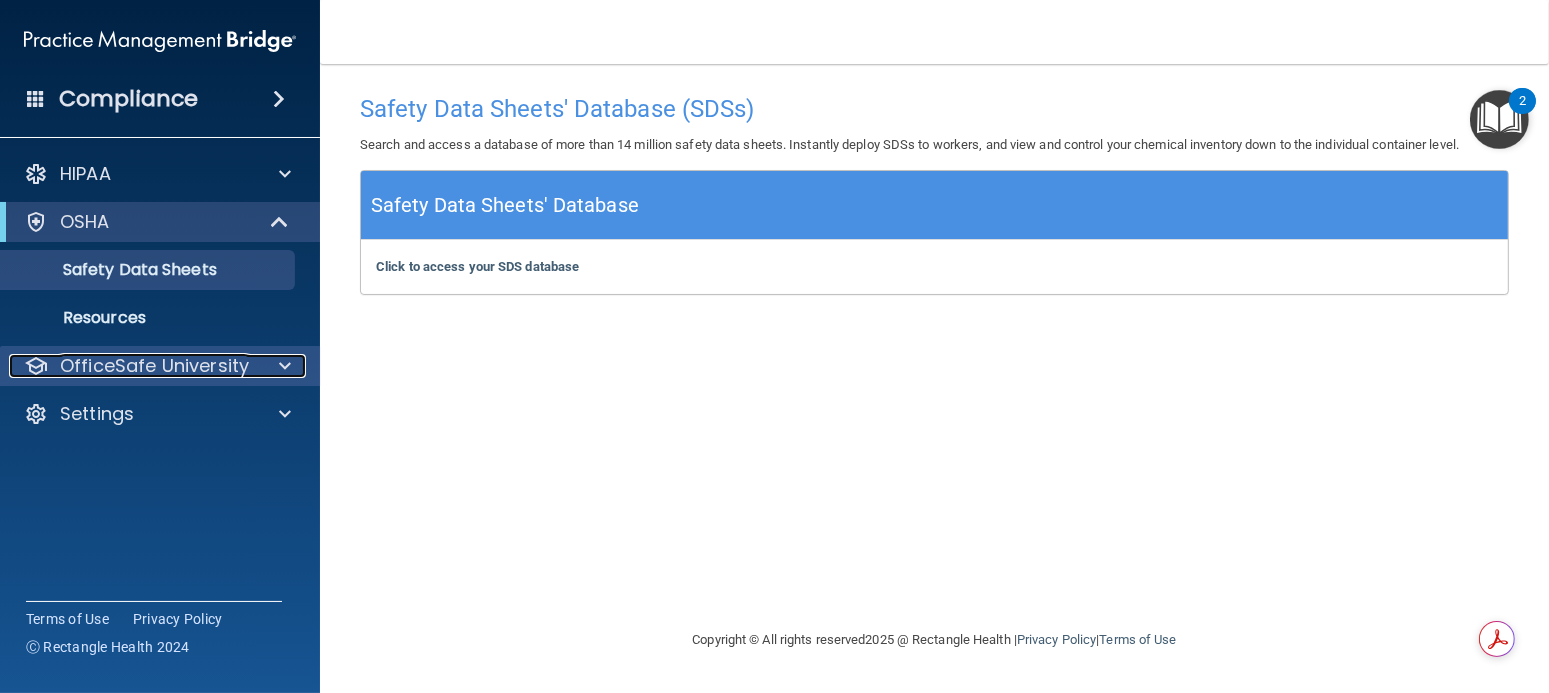 click on "OfficeSafe University" at bounding box center [154, 366] 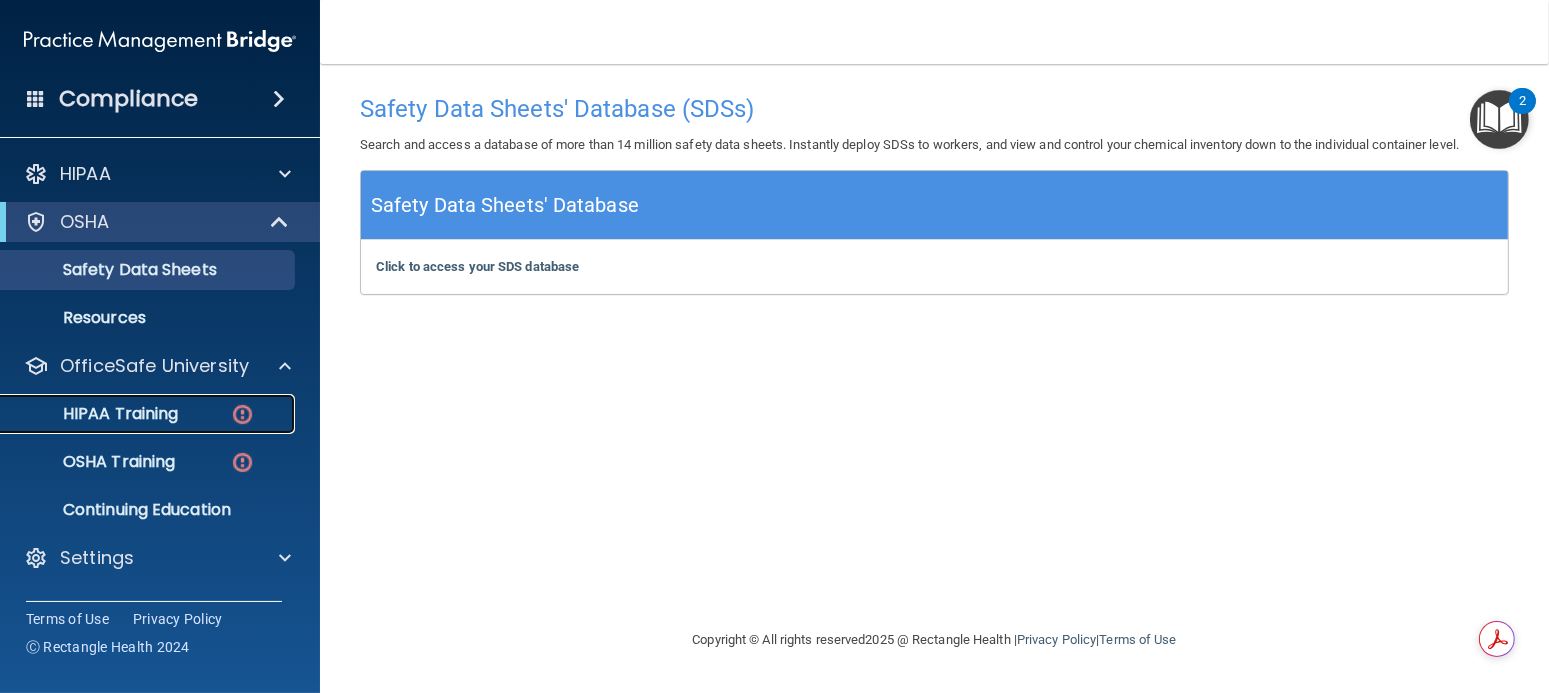 click on "HIPAA Training" at bounding box center (95, 414) 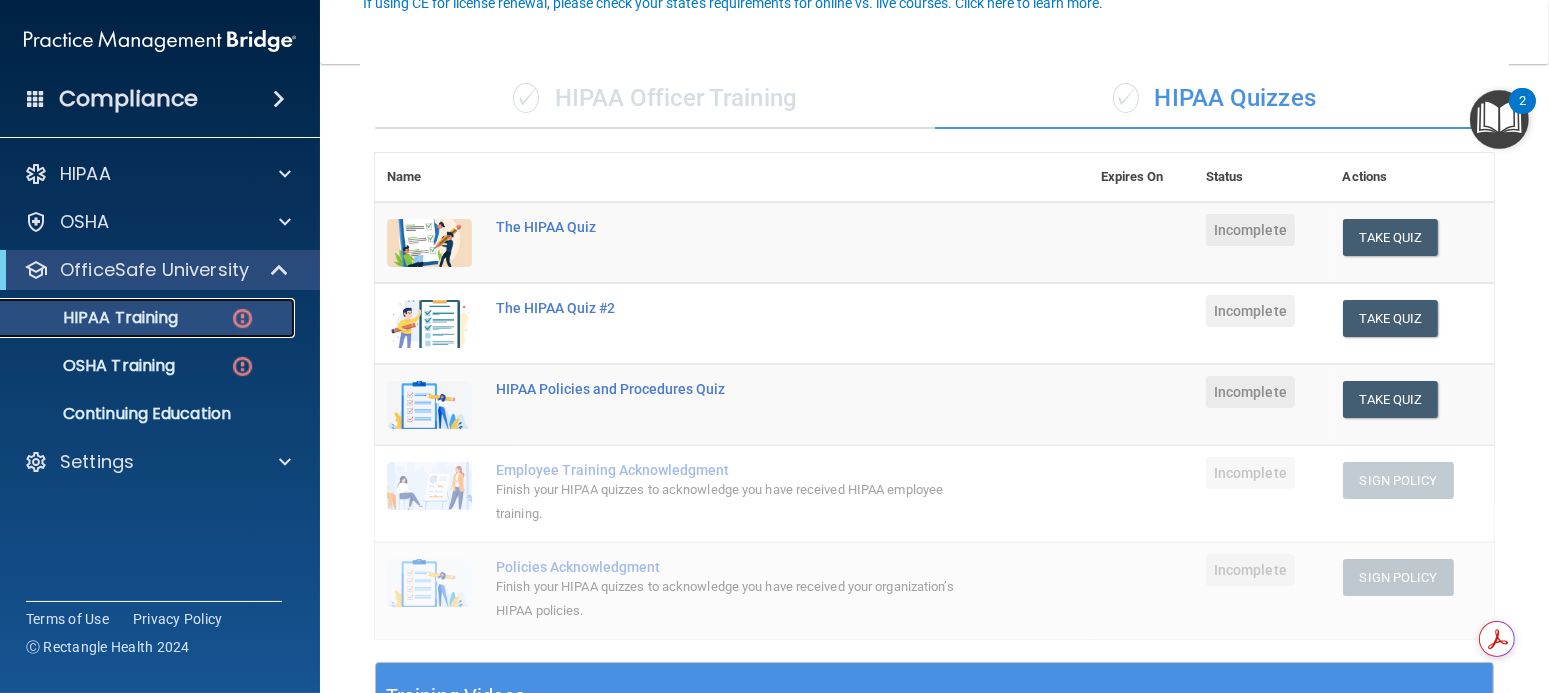 scroll, scrollTop: 200, scrollLeft: 0, axis: vertical 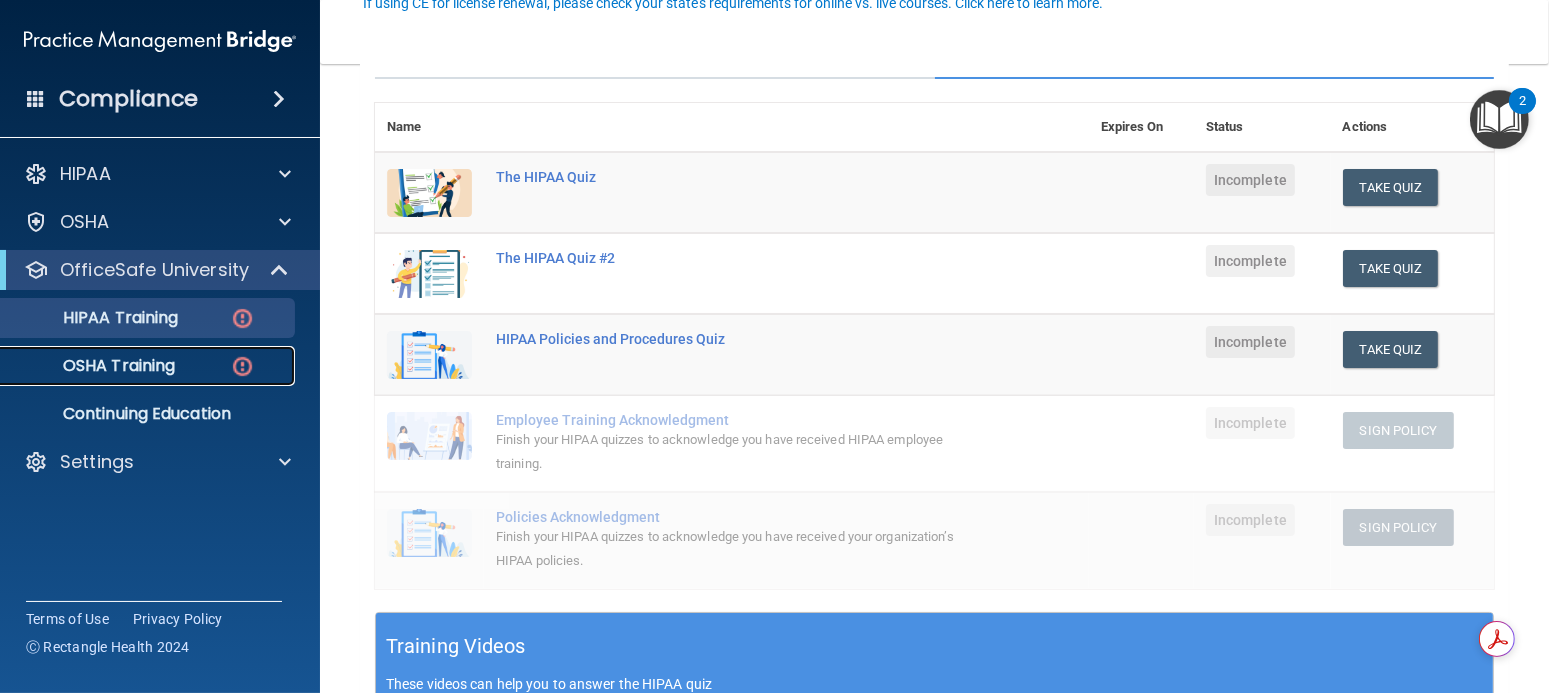click on "OSHA Training" at bounding box center [149, 366] 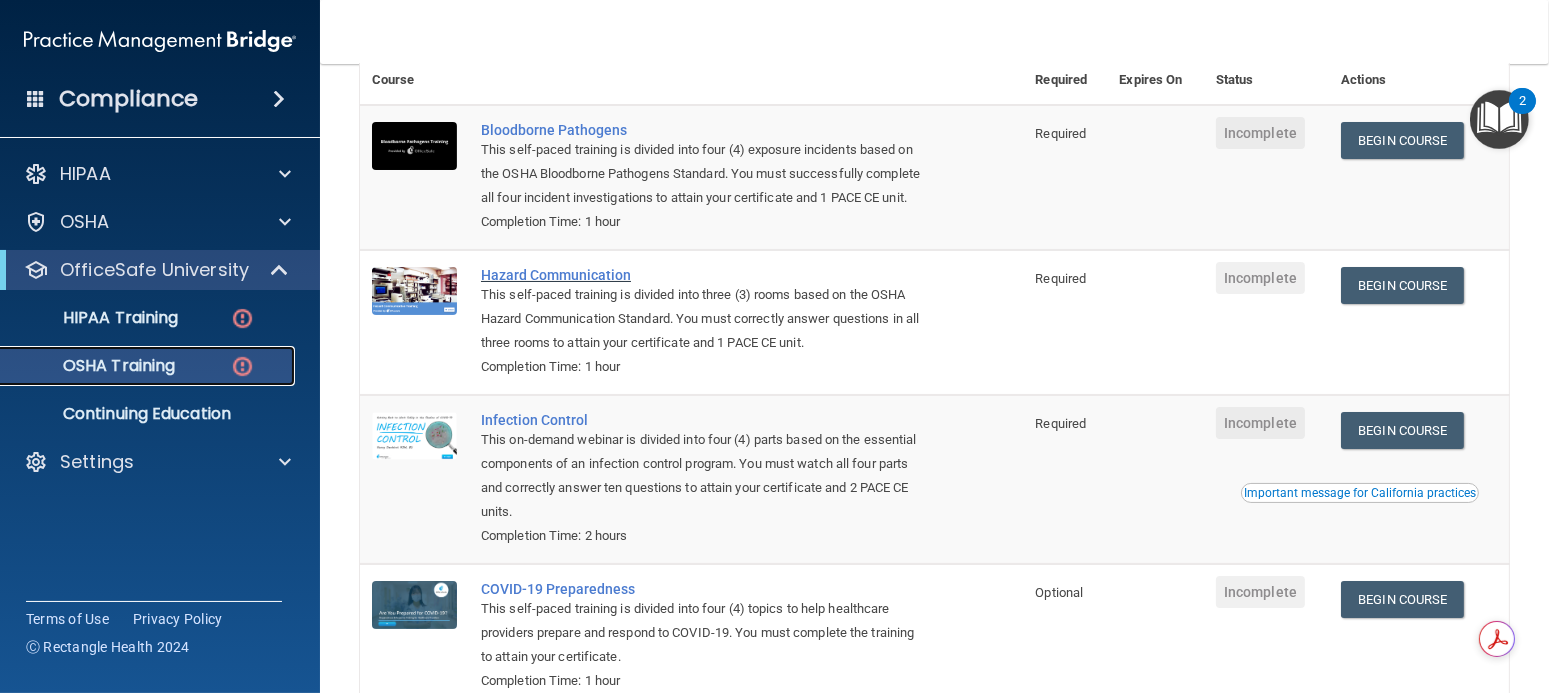scroll, scrollTop: 17, scrollLeft: 0, axis: vertical 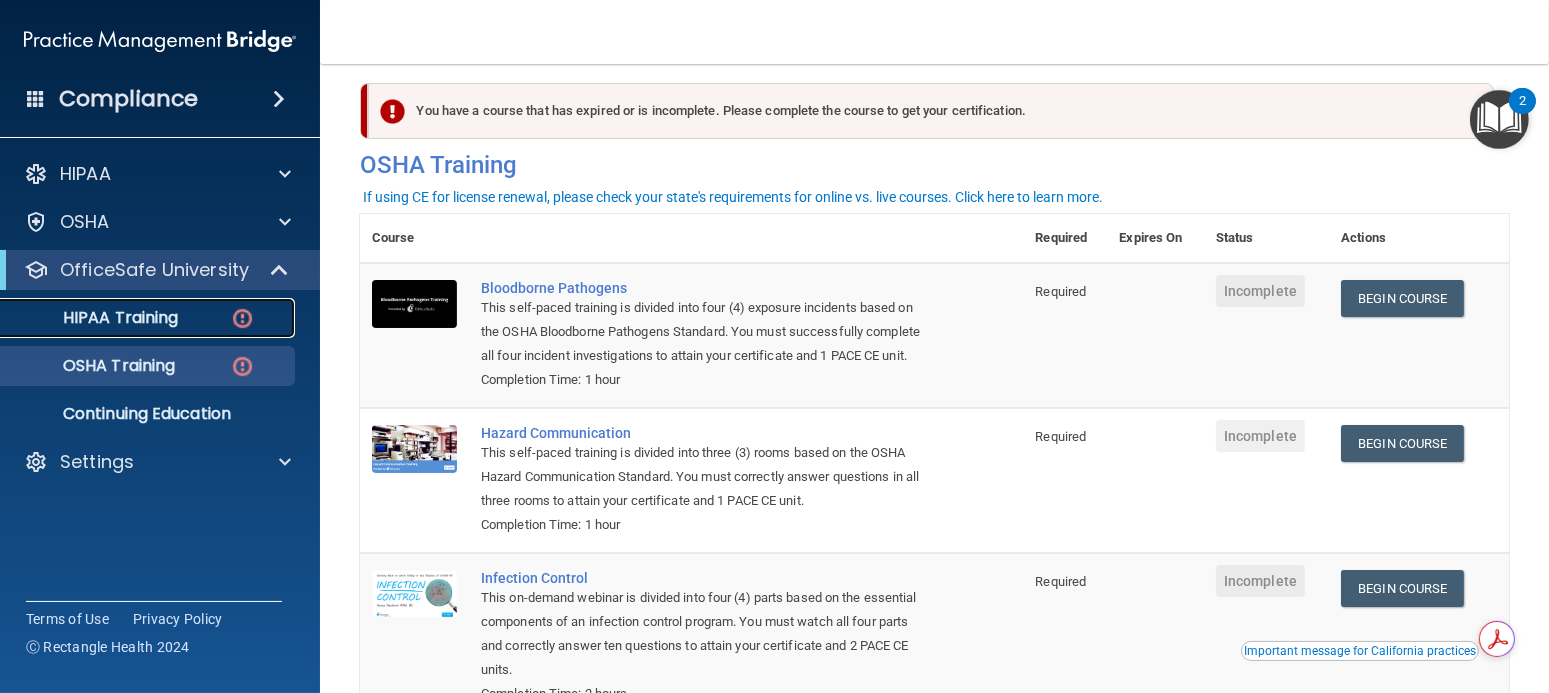 click on "HIPAA Training" at bounding box center [149, 318] 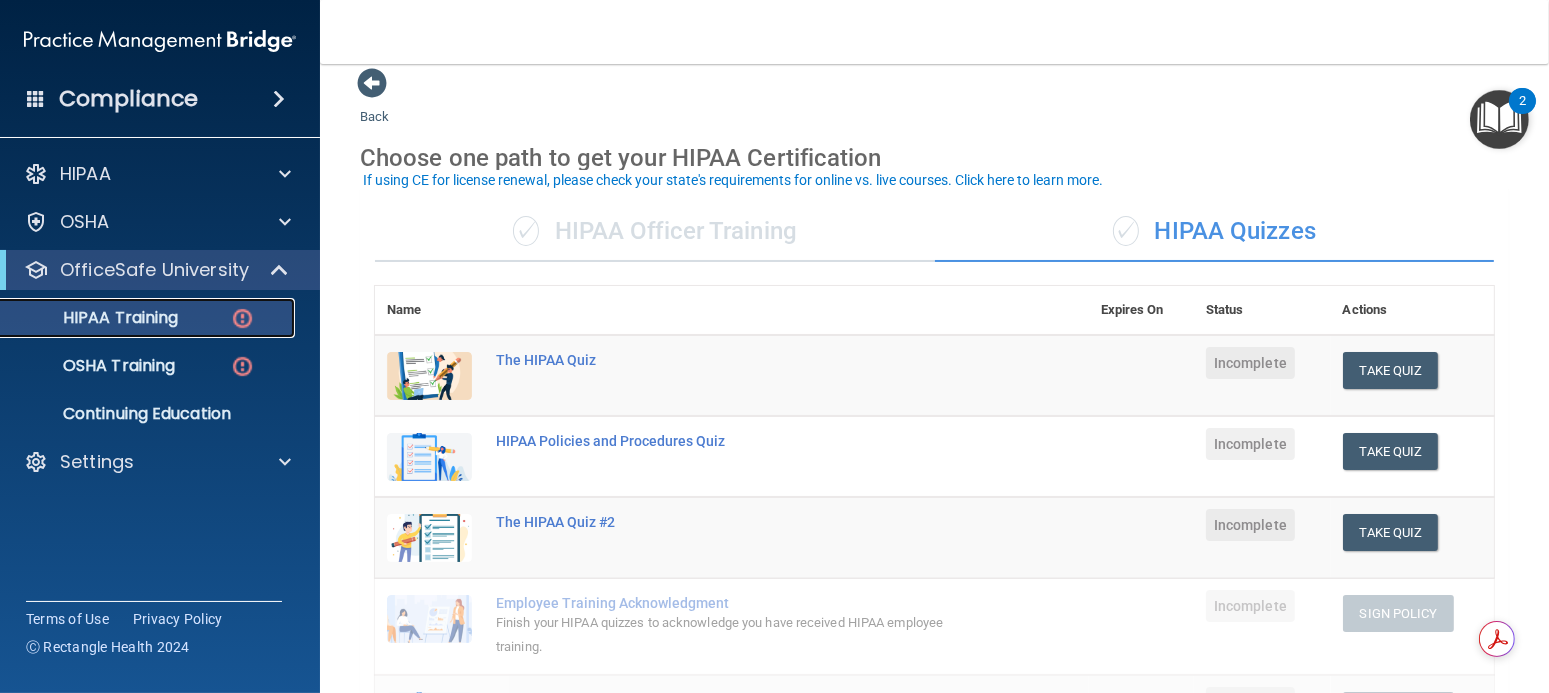 scroll, scrollTop: 117, scrollLeft: 0, axis: vertical 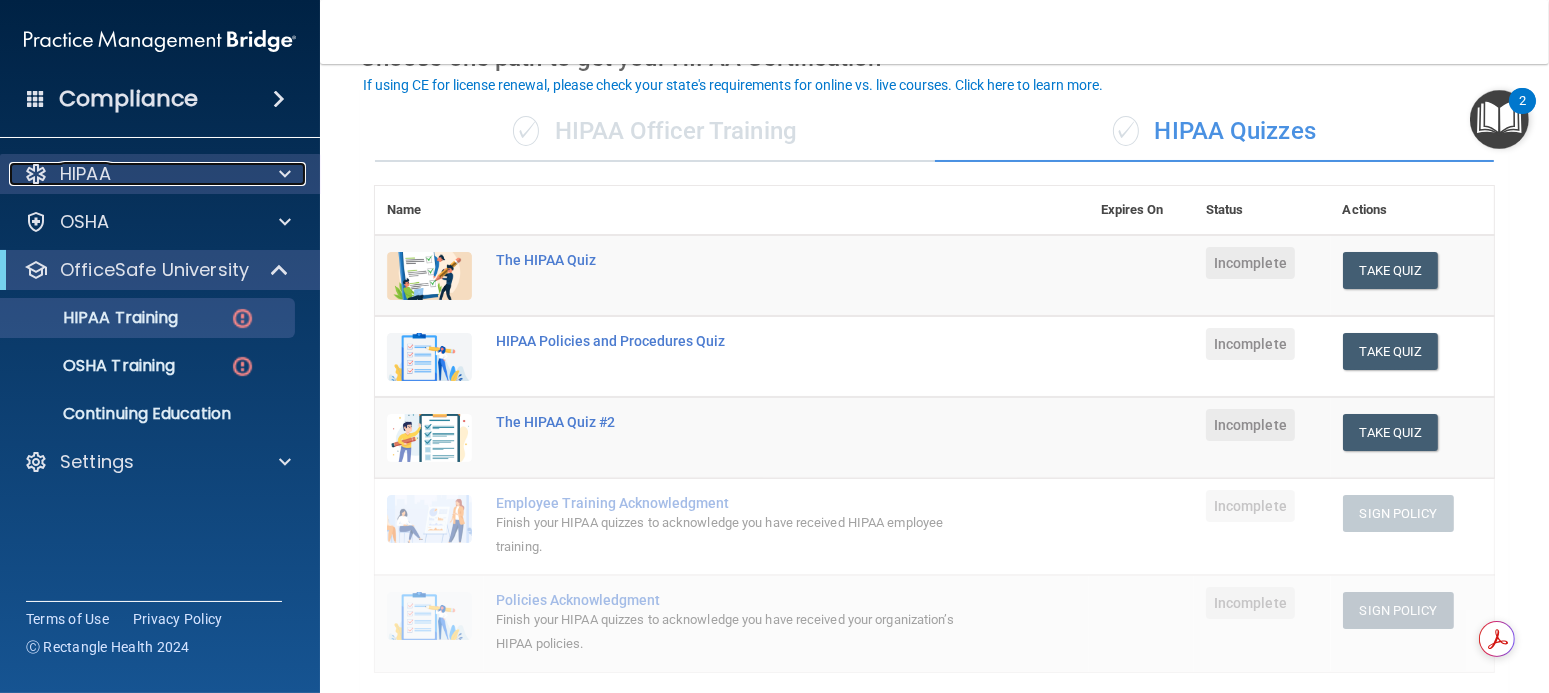 click at bounding box center (285, 174) 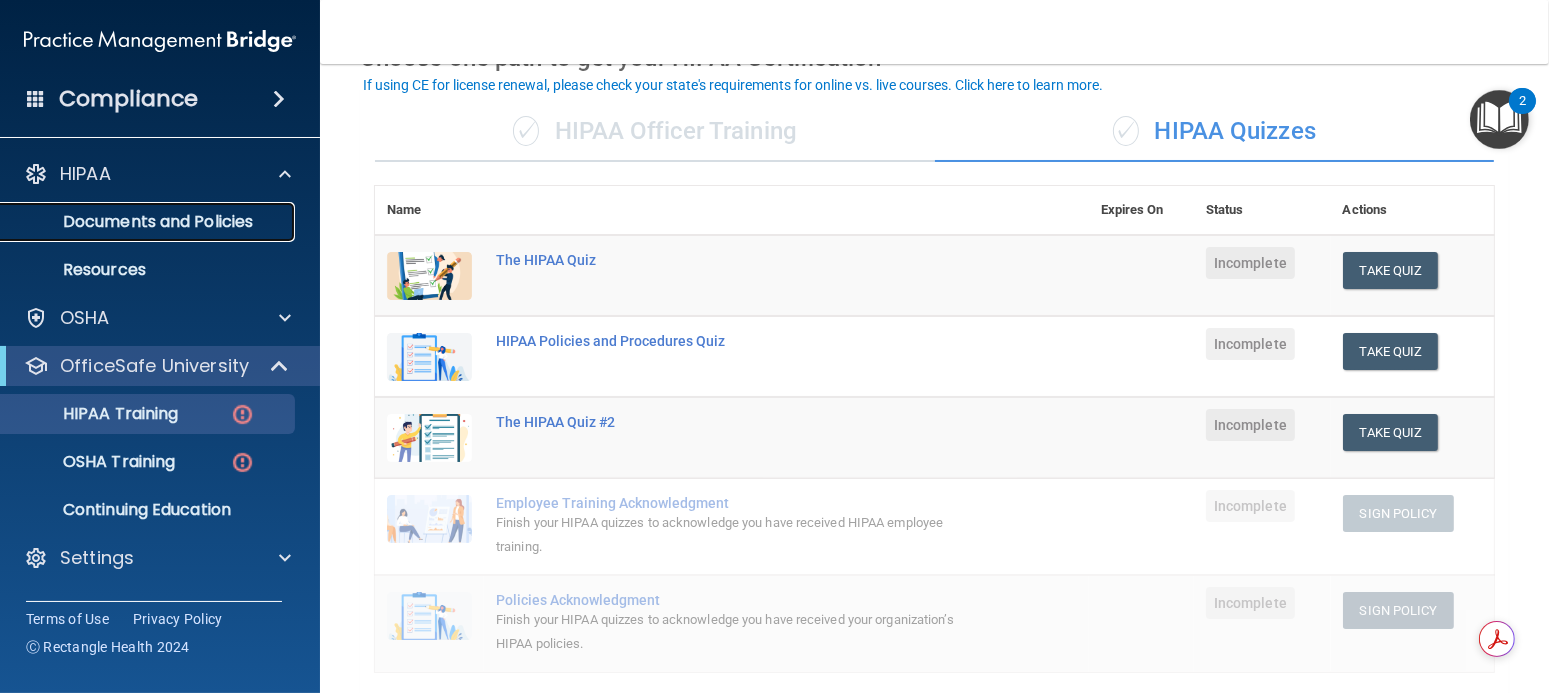 click on "Documents and Policies" at bounding box center [137, 222] 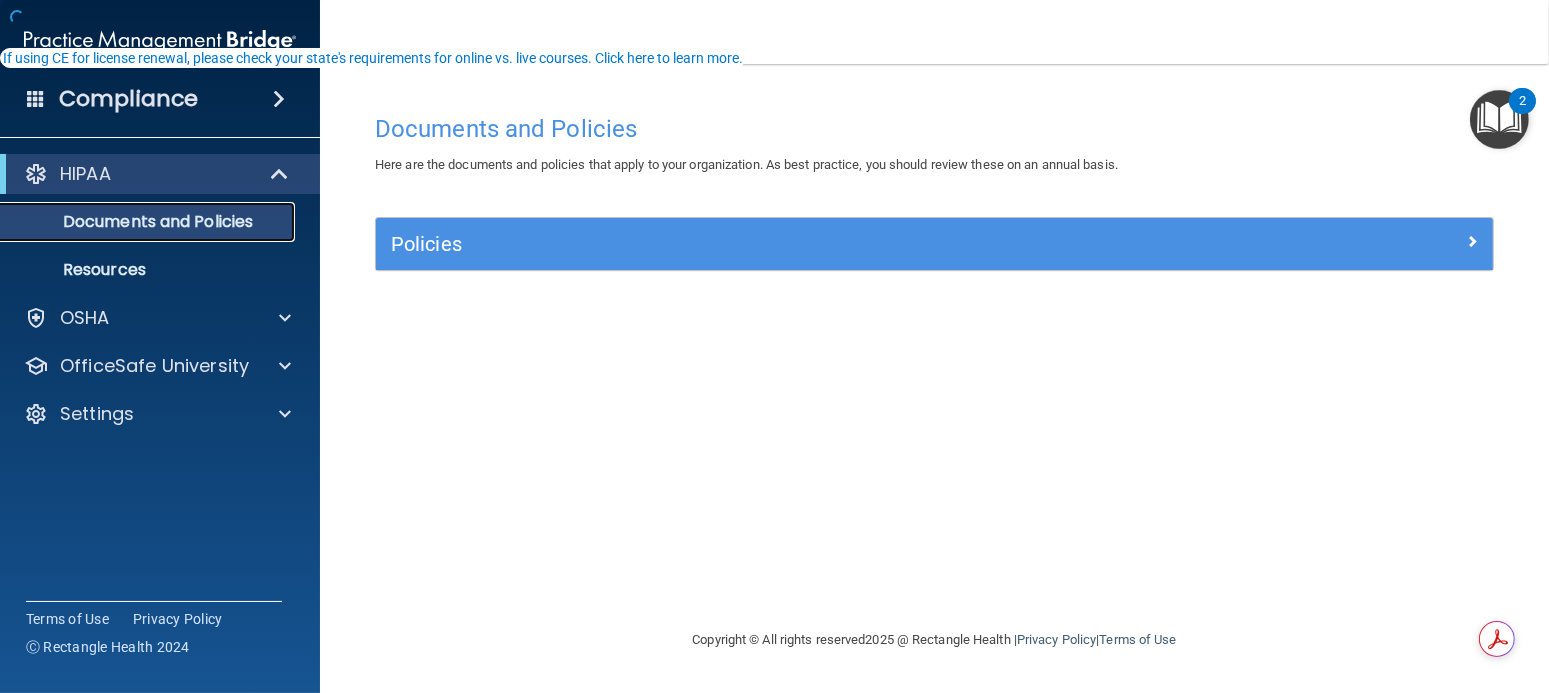 scroll, scrollTop: 0, scrollLeft: 0, axis: both 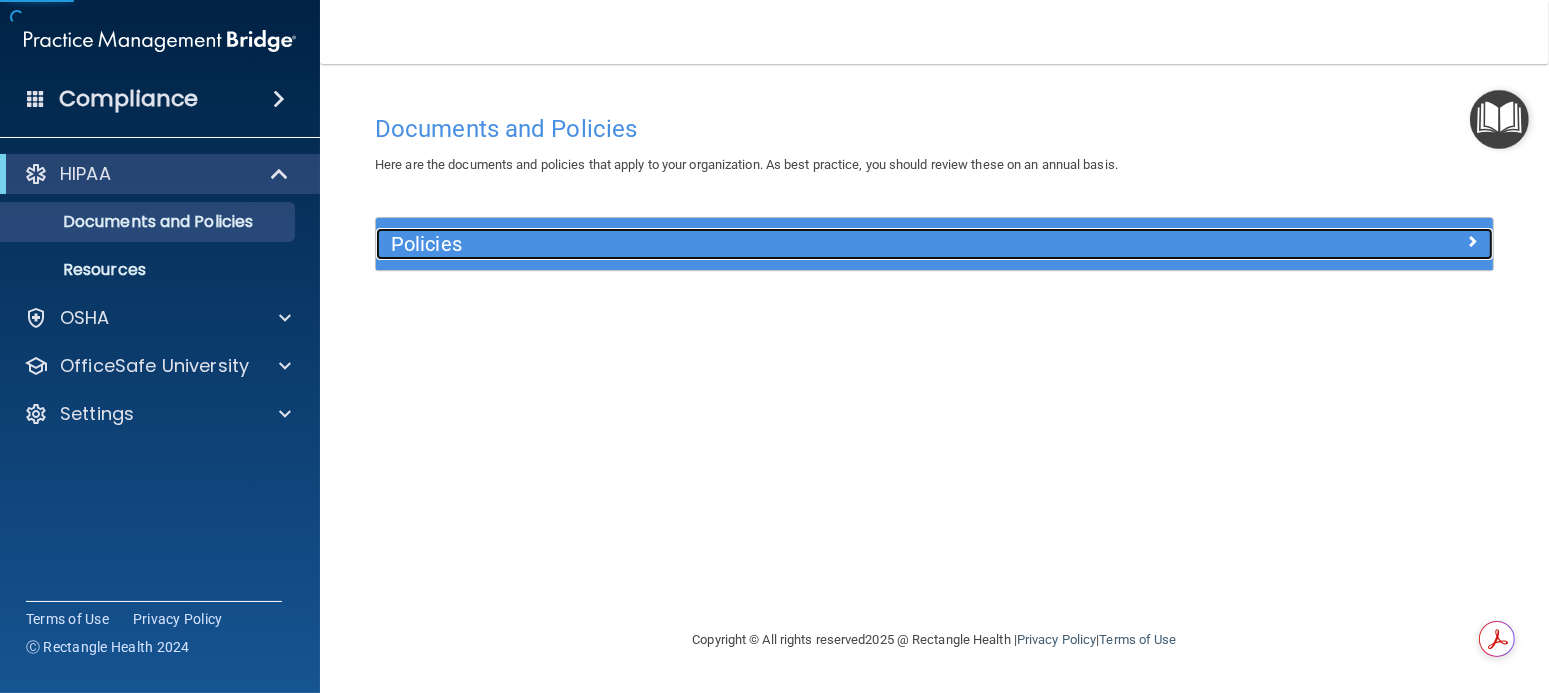 click on "Policies" at bounding box center (795, 244) 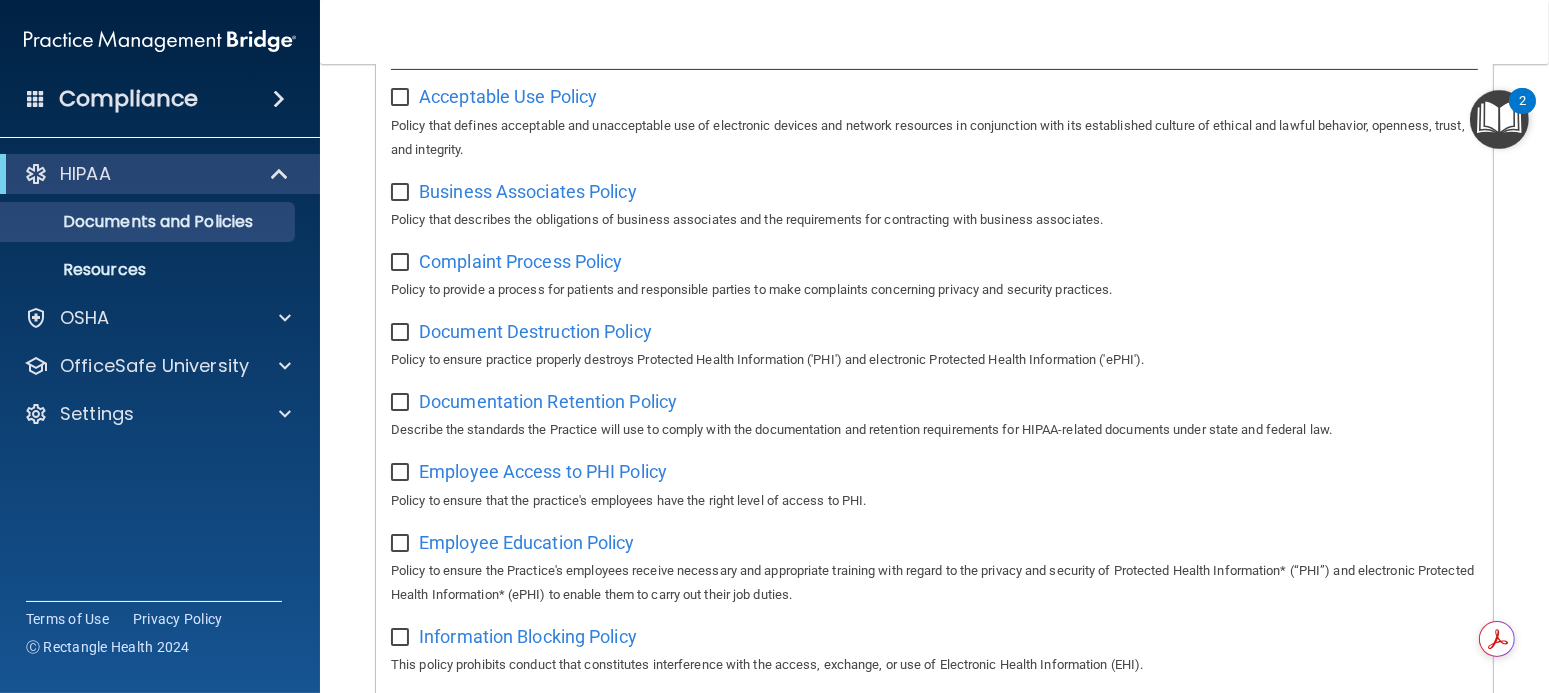 scroll, scrollTop: 147, scrollLeft: 0, axis: vertical 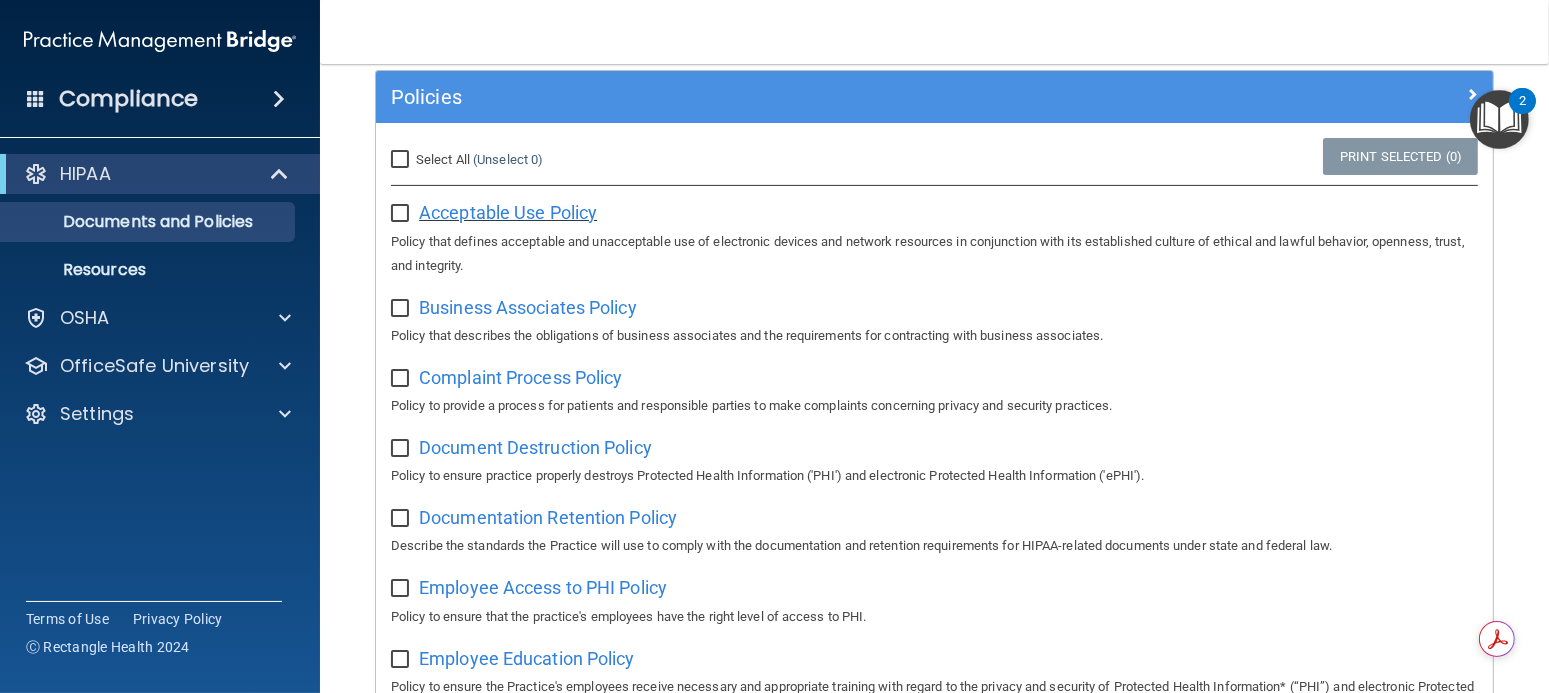 click on "Acceptable Use Policy" at bounding box center [508, 212] 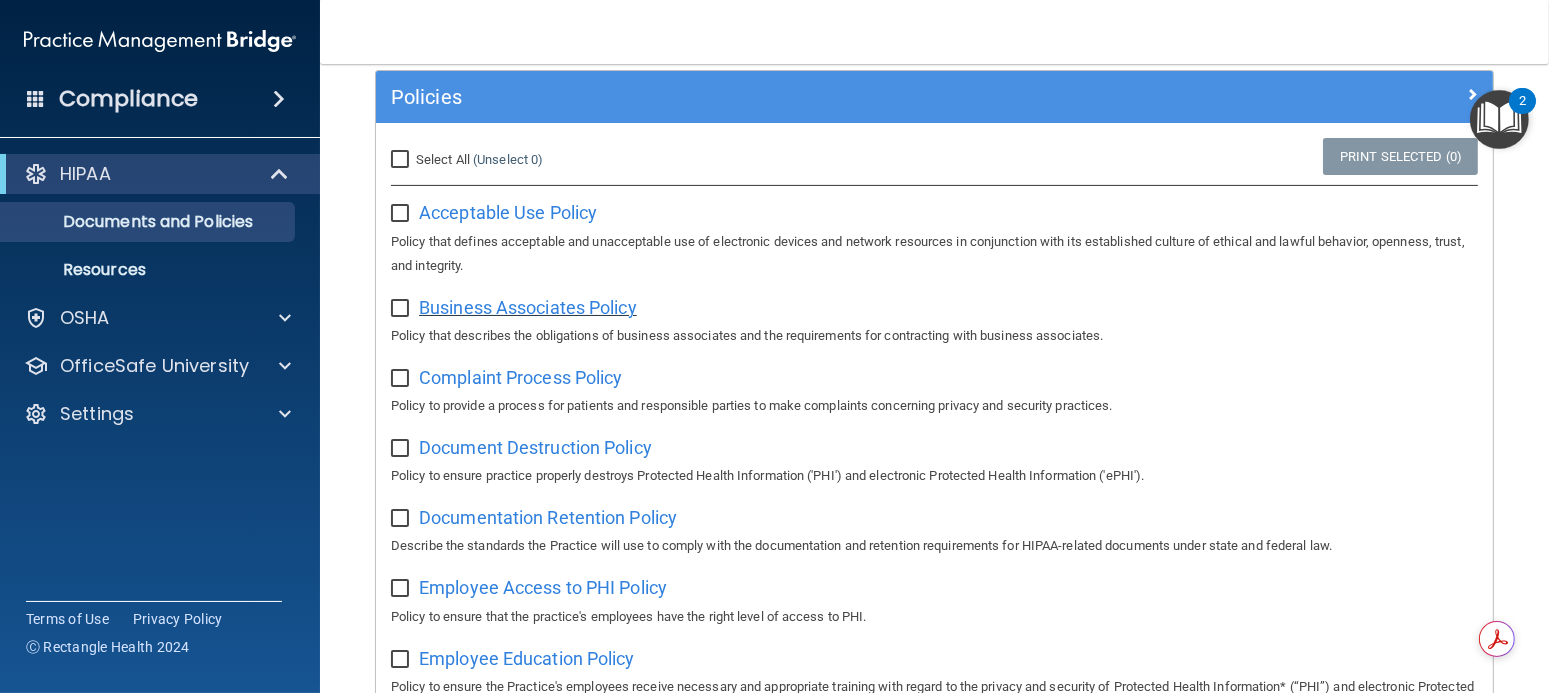 click on "Business Associates Policy" at bounding box center (528, 307) 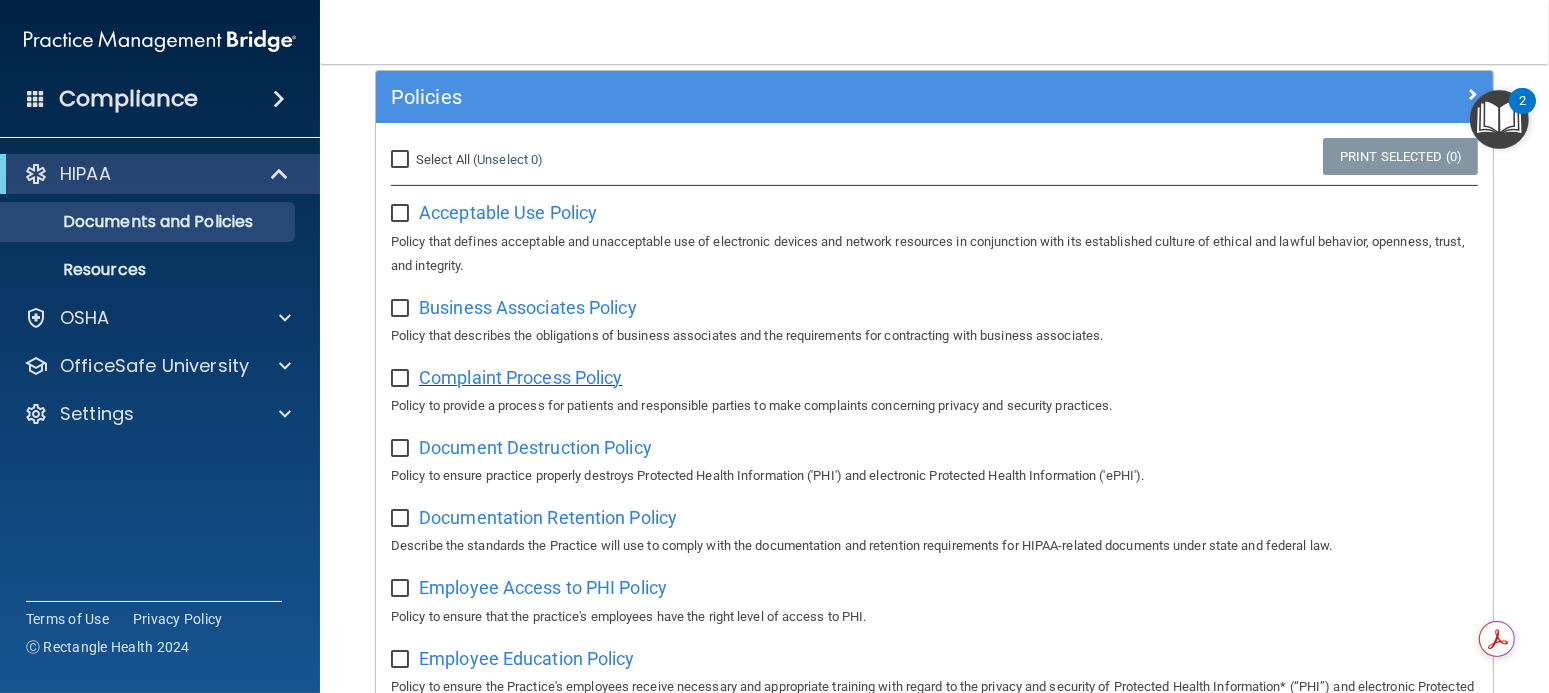 click on "Complaint Process Policy" at bounding box center [520, 377] 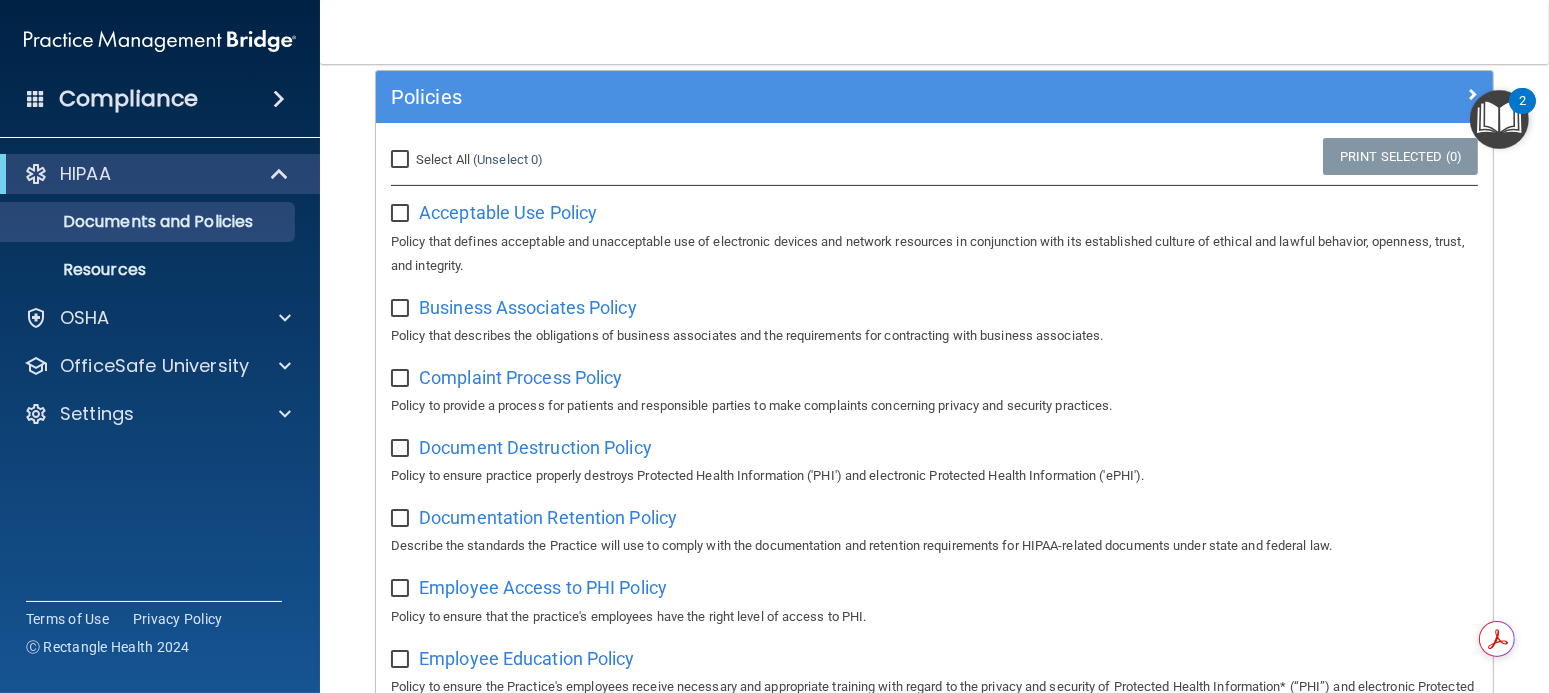 click on "Document Destruction Policy                         Policy to ensure practice properly destroys Protected Health Information ('PHI') and electronic Protected Health Information ('ePHI')." at bounding box center (934, 459) 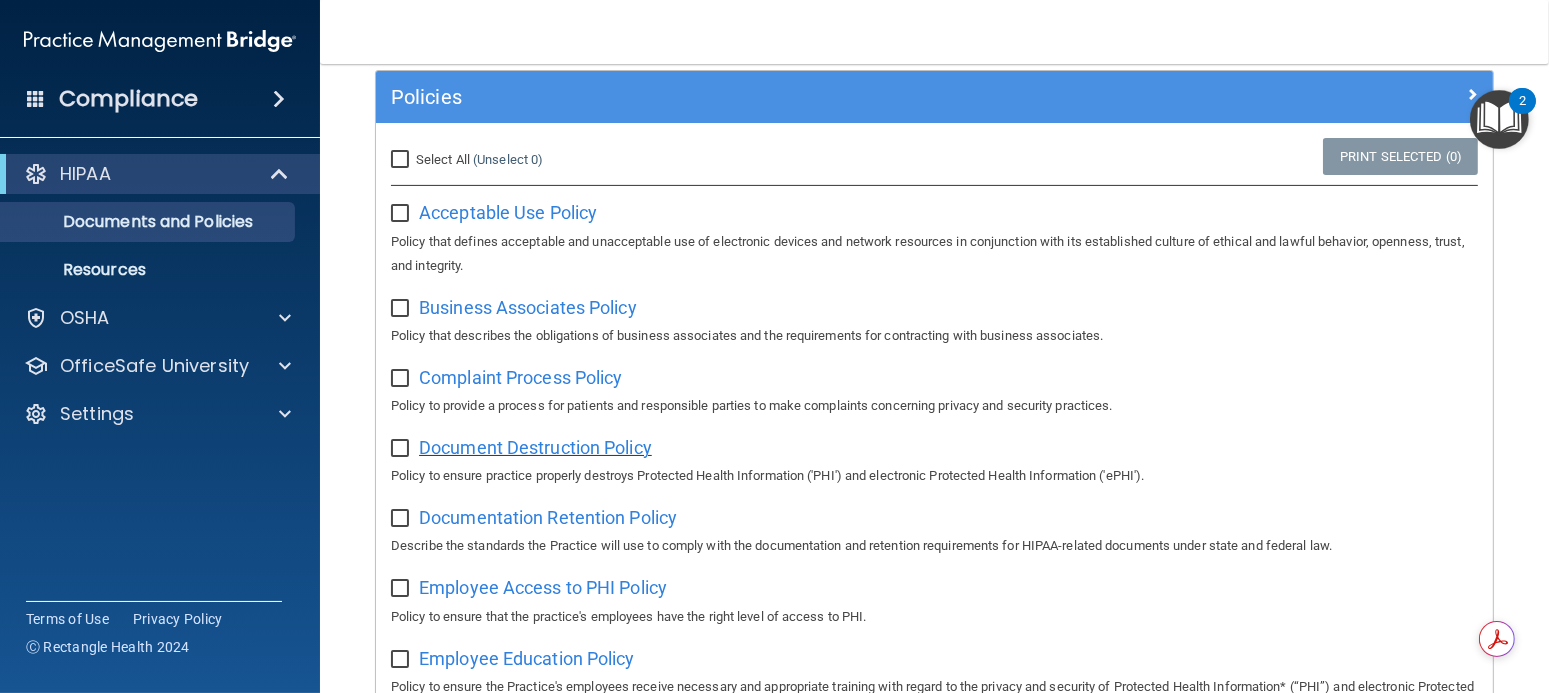 click on "Document Destruction Policy" at bounding box center (535, 447) 